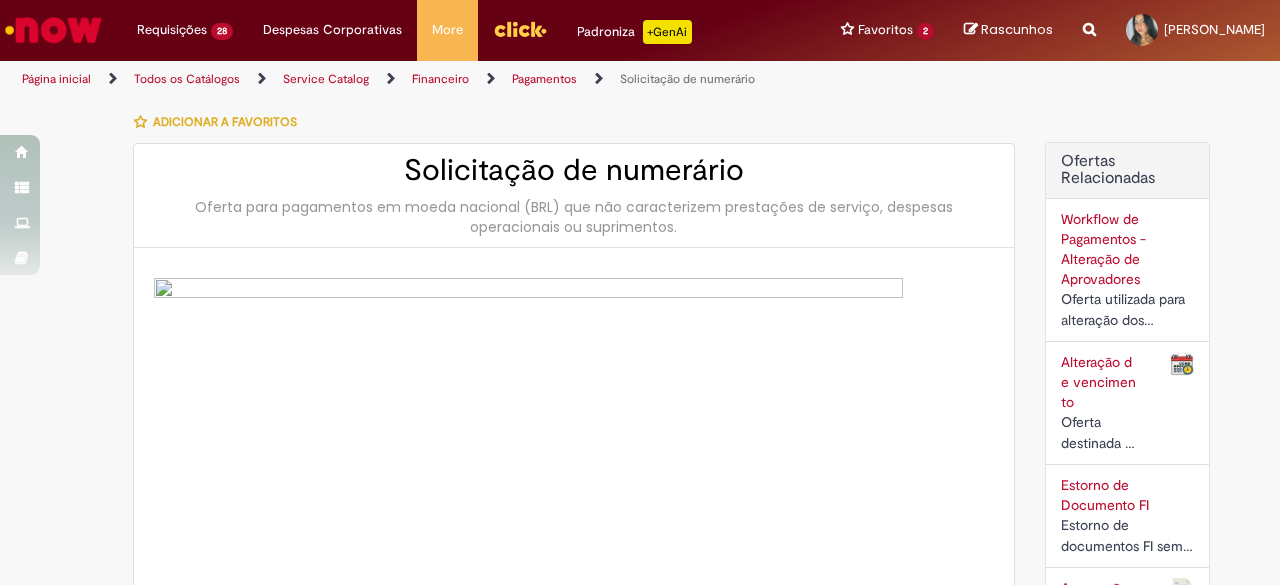 scroll, scrollTop: 0, scrollLeft: 0, axis: both 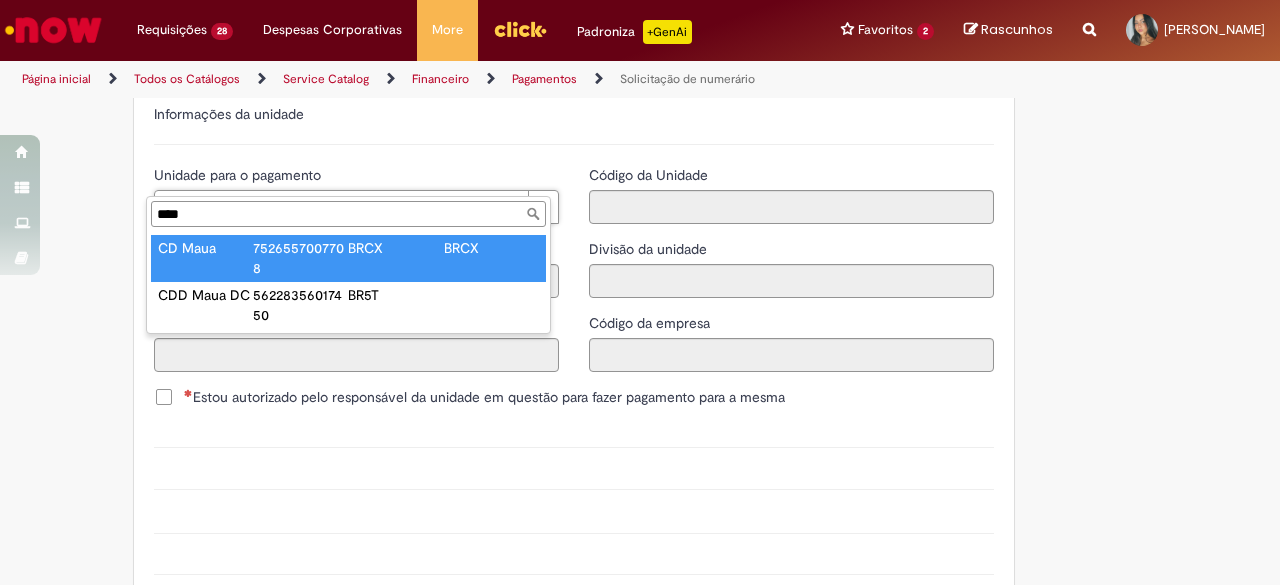 type on "****" 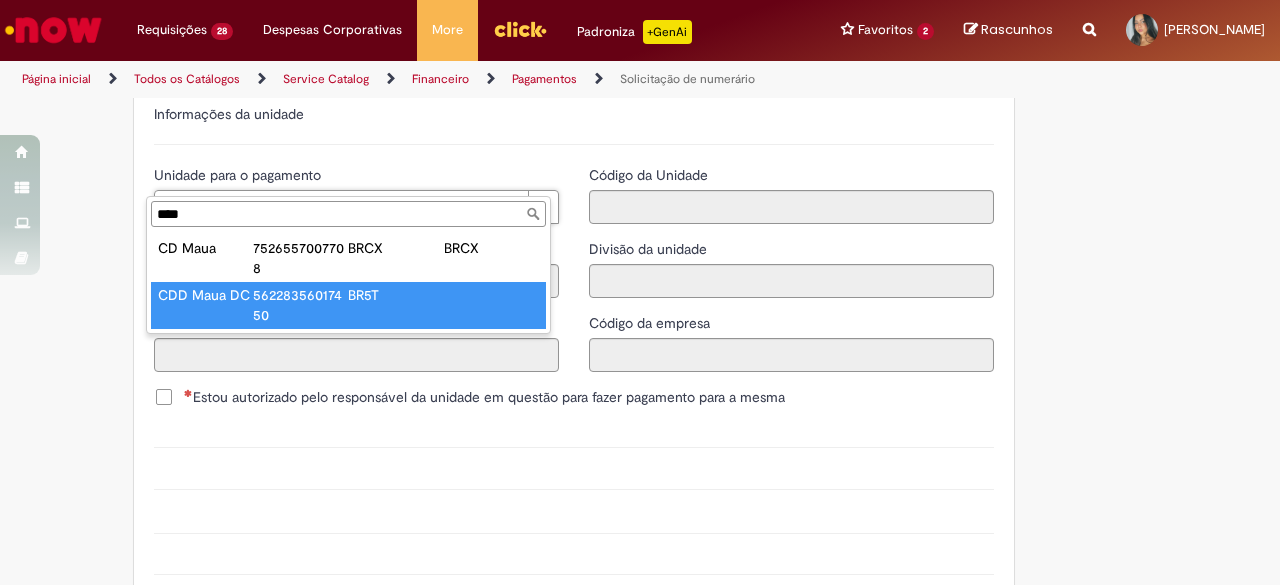 type on "**********" 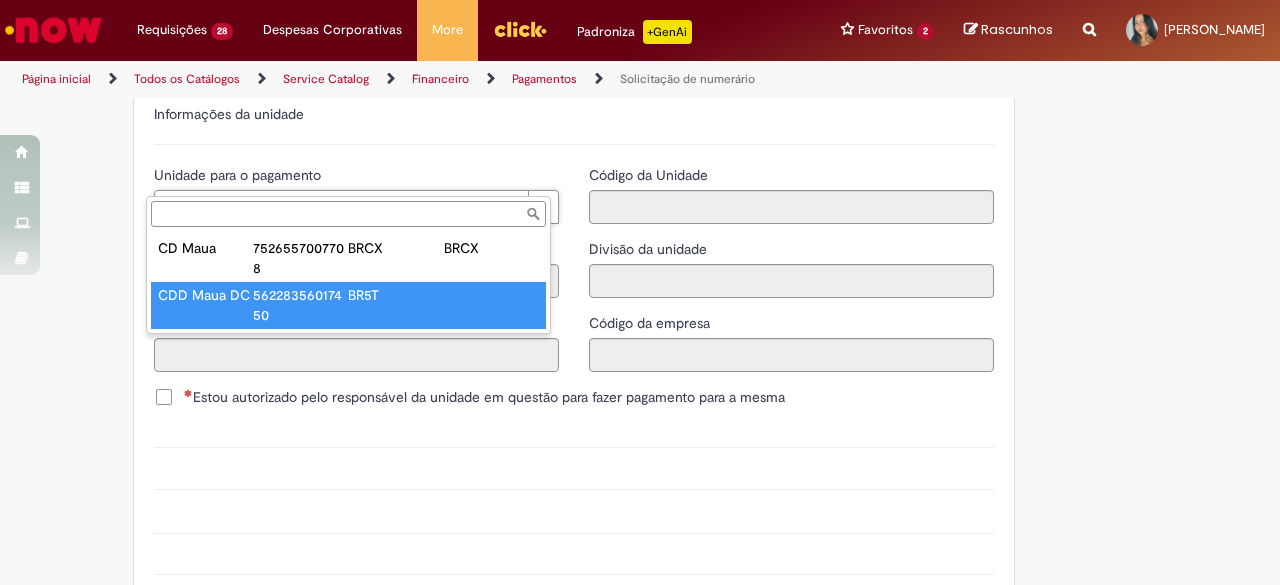 type on "**********" 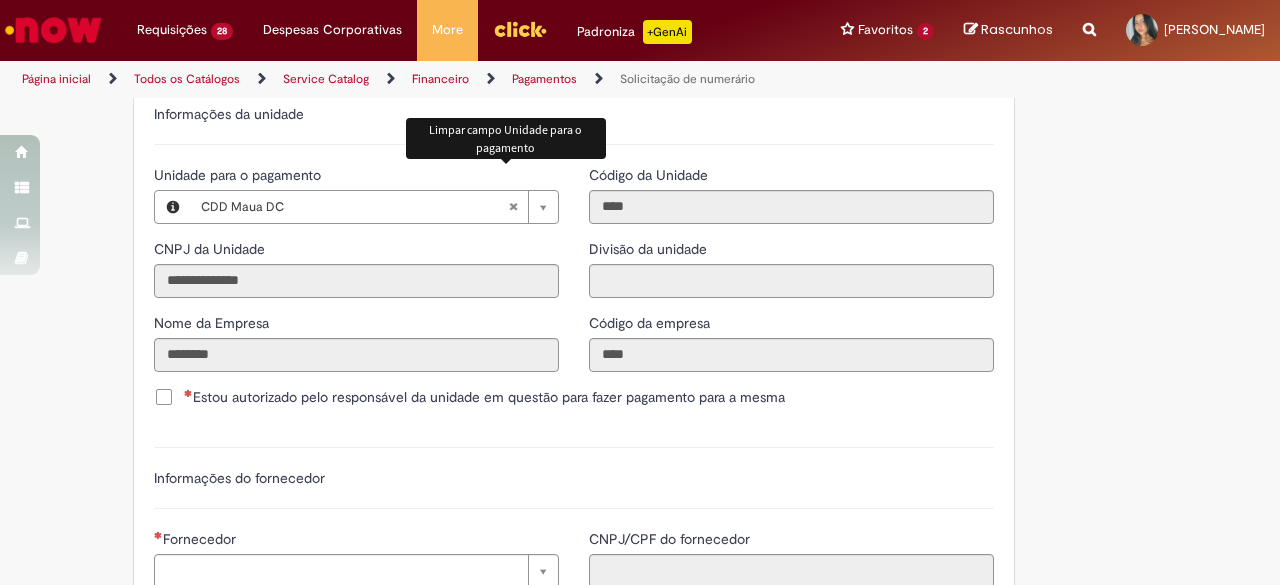 click at bounding box center [513, 207] 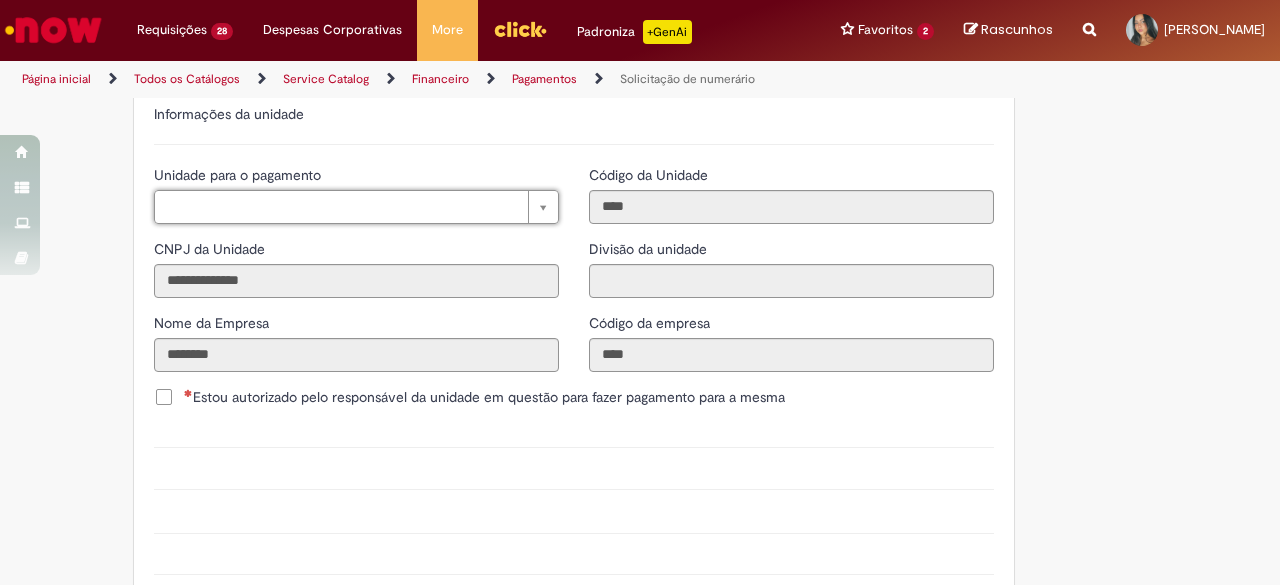 type on "*" 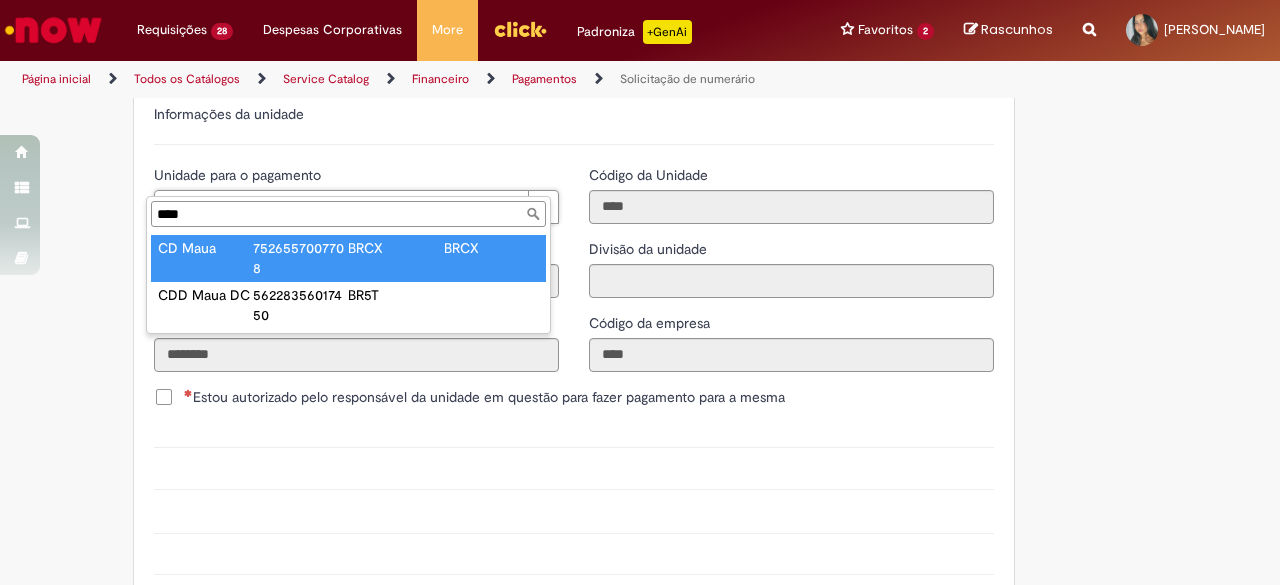 type on "****" 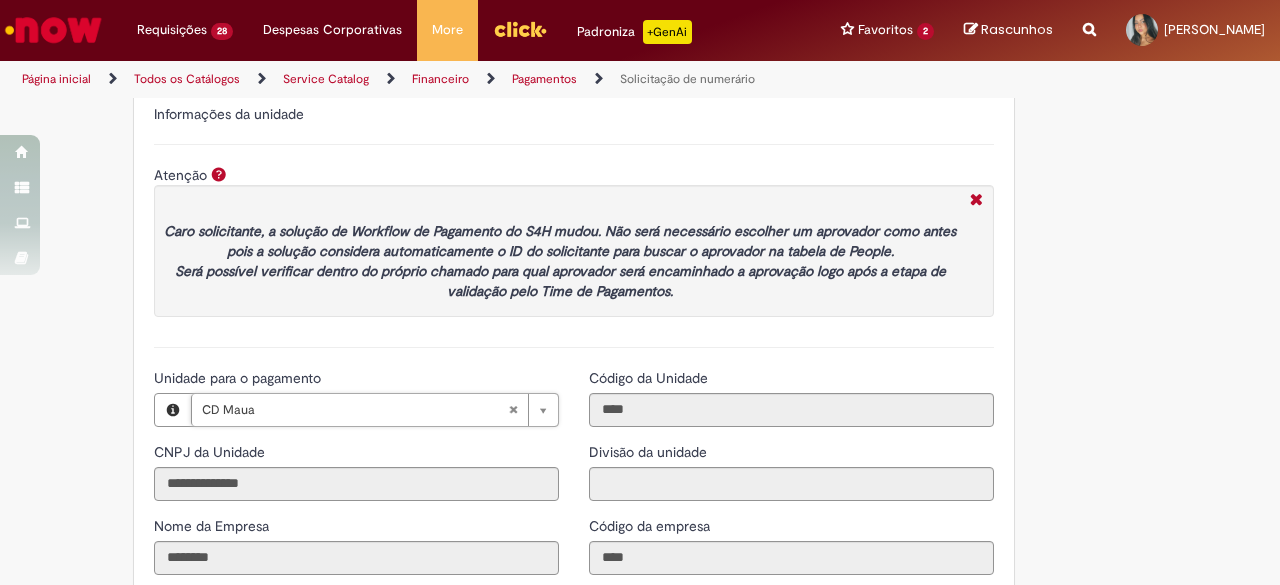 type on "**********" 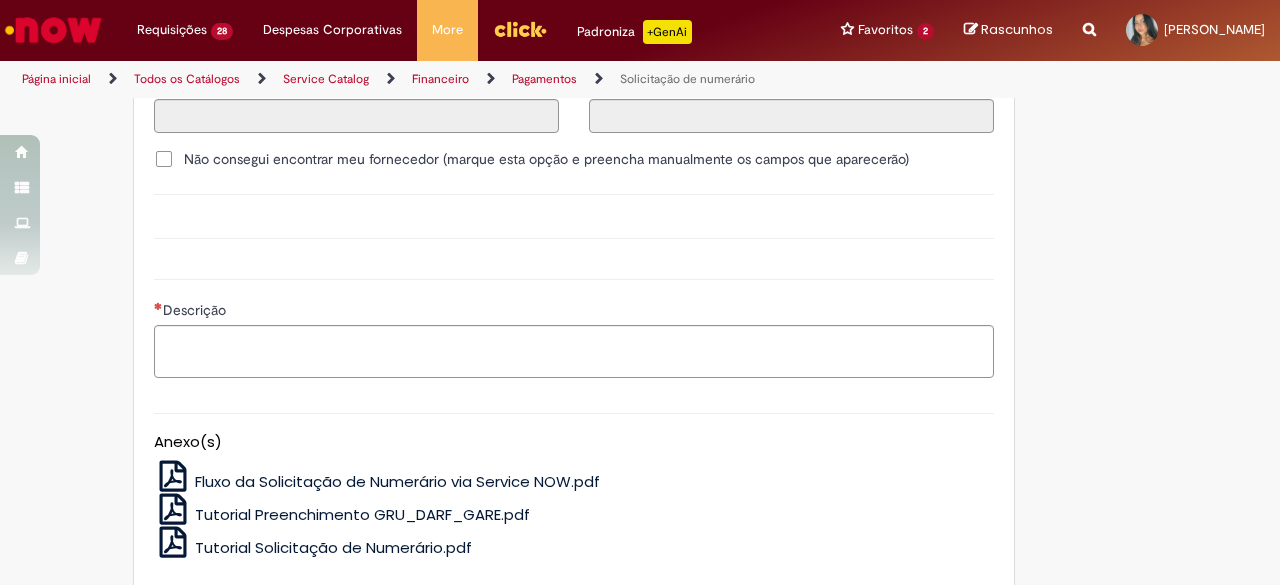 scroll, scrollTop: 2538, scrollLeft: 0, axis: vertical 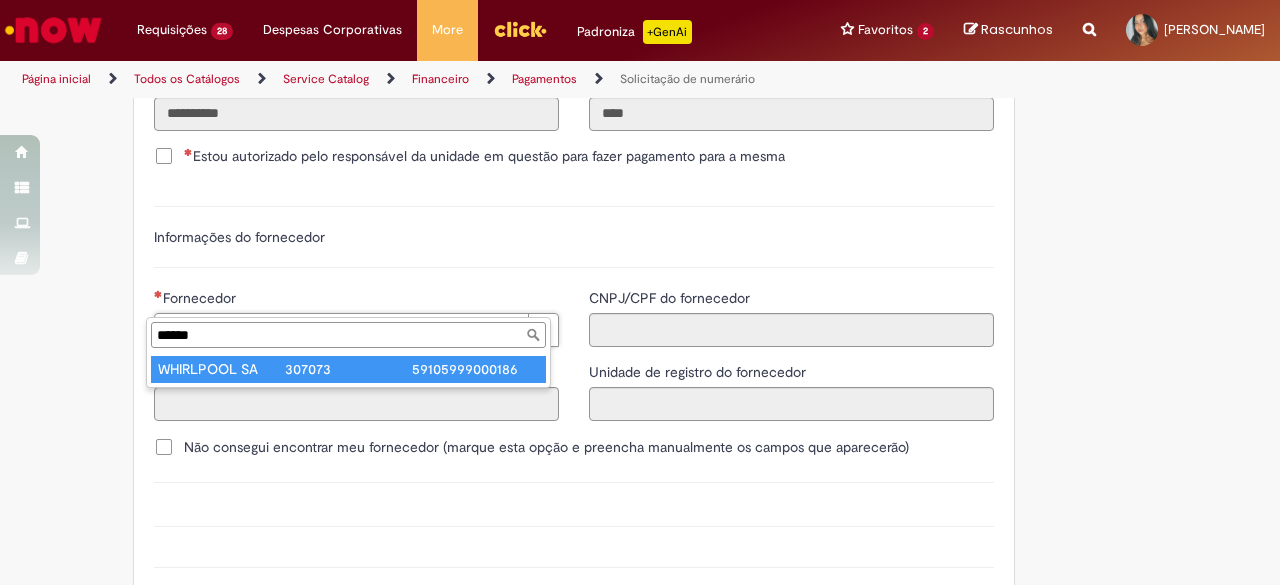 type on "******" 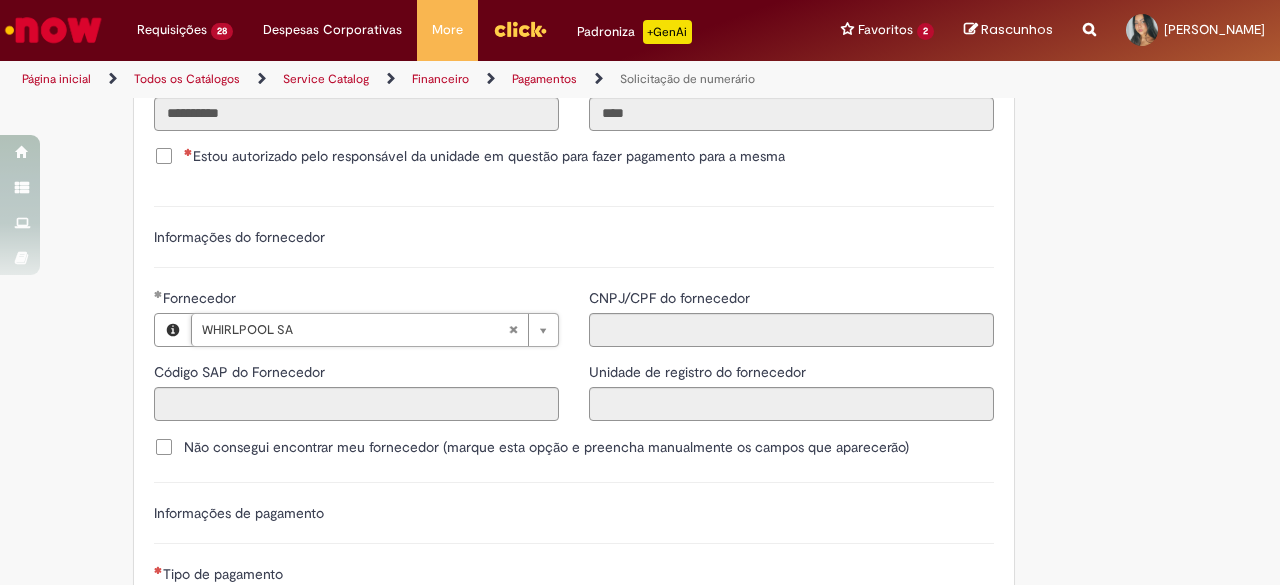 type on "******" 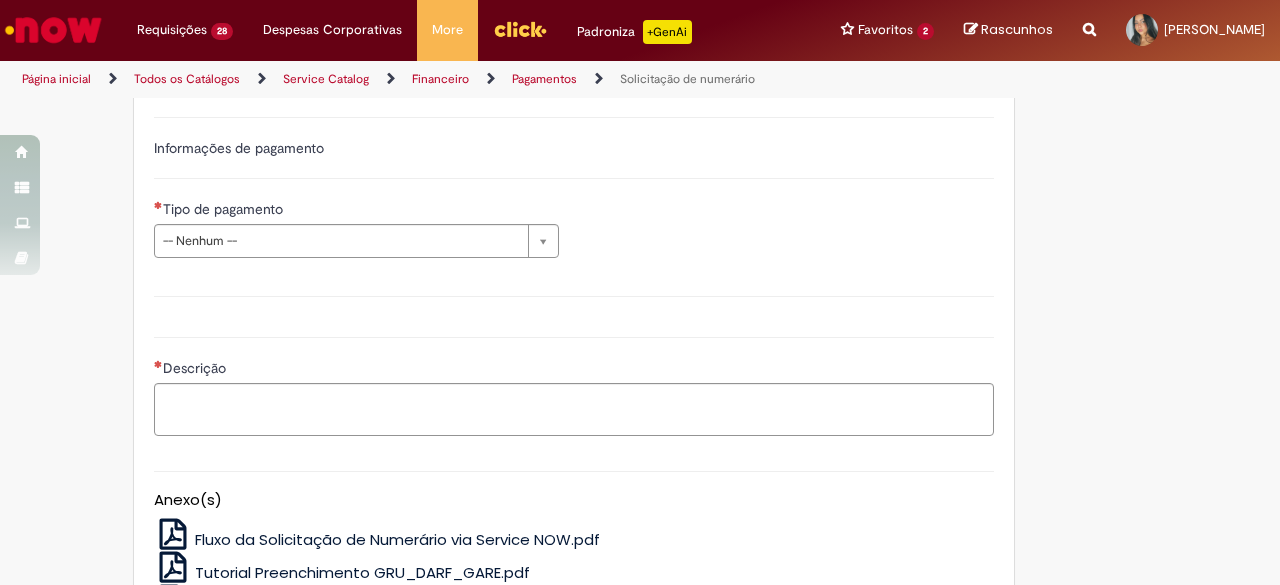 scroll, scrollTop: 2818, scrollLeft: 0, axis: vertical 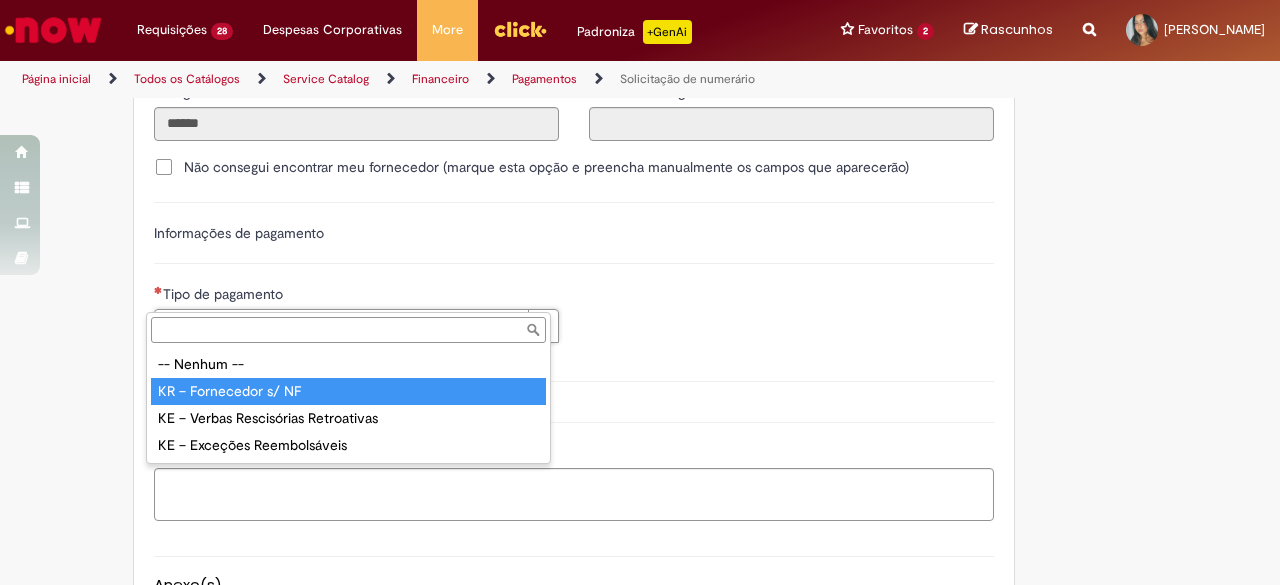 type on "**********" 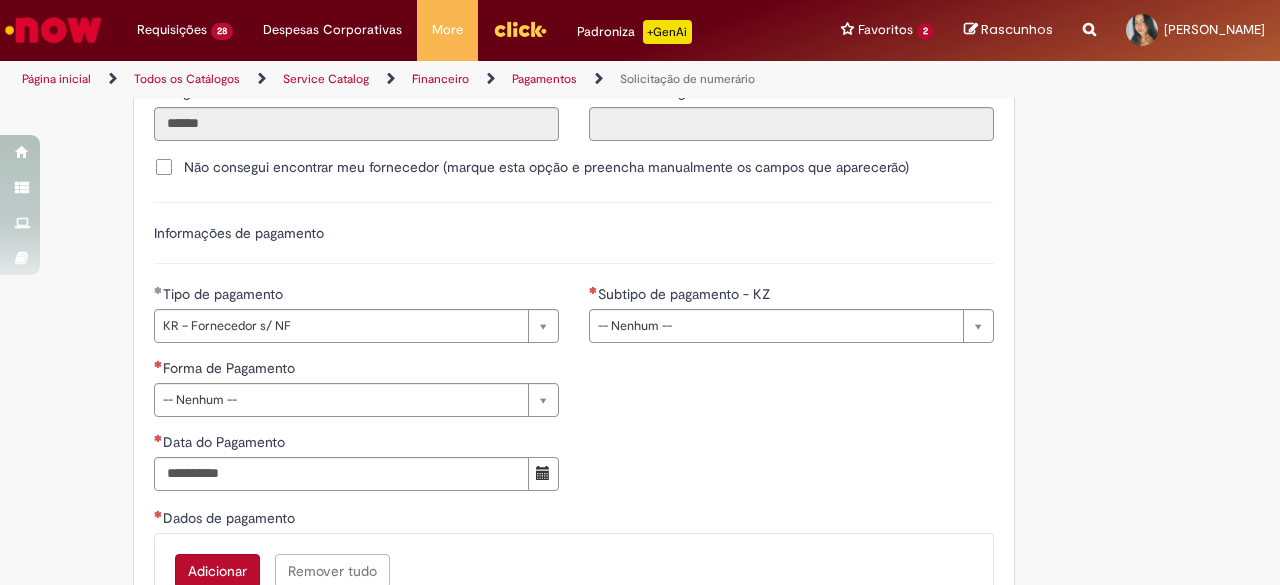 click on "**********" at bounding box center (574, 432) 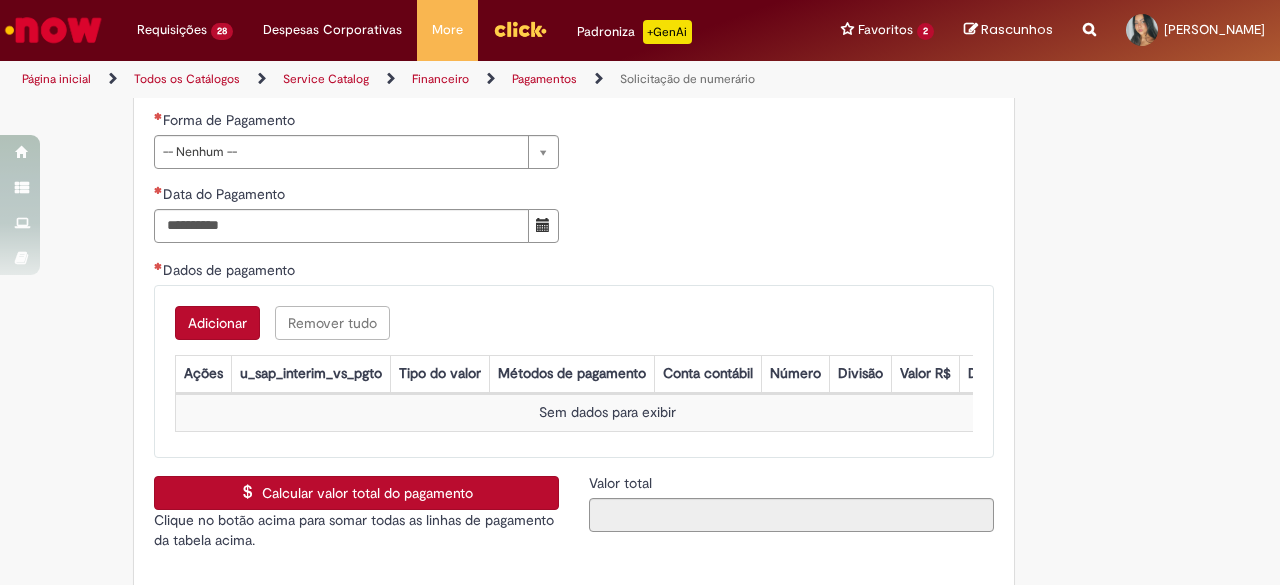 scroll, scrollTop: 3084, scrollLeft: 0, axis: vertical 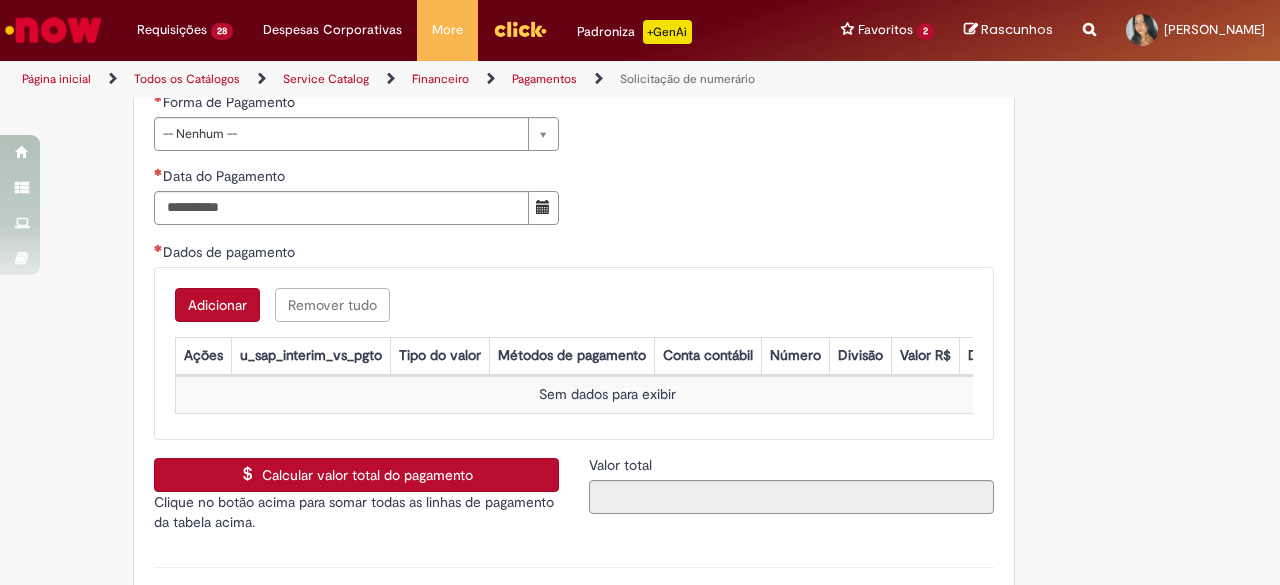 click on "Adicionar" at bounding box center (217, 305) 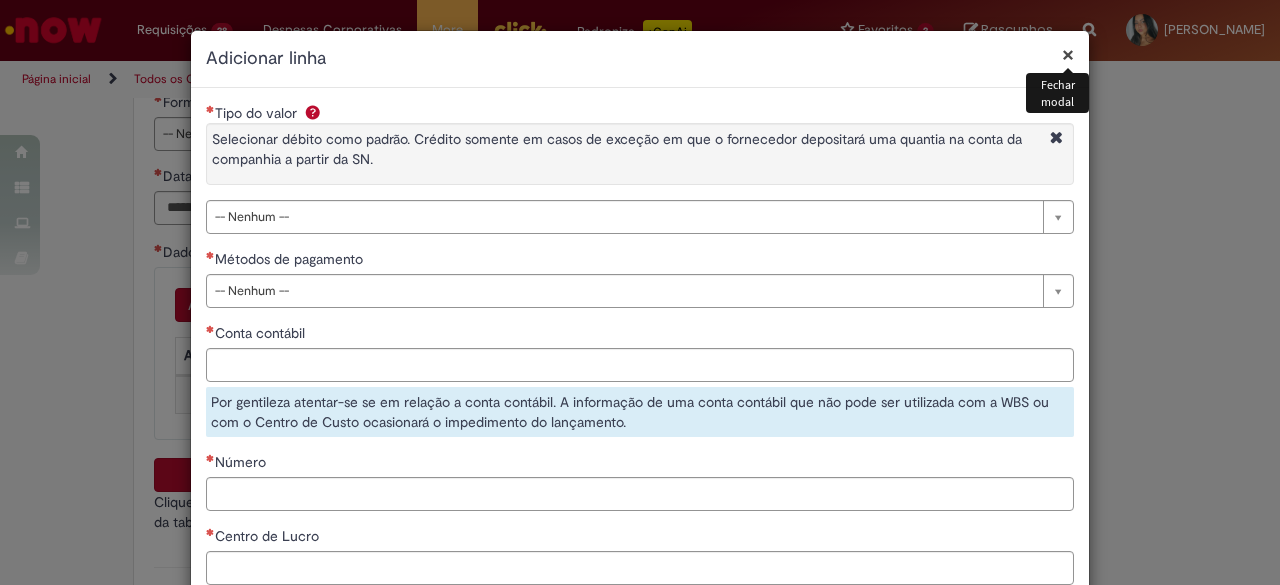 click on "Conta contábil" at bounding box center (640, 335) 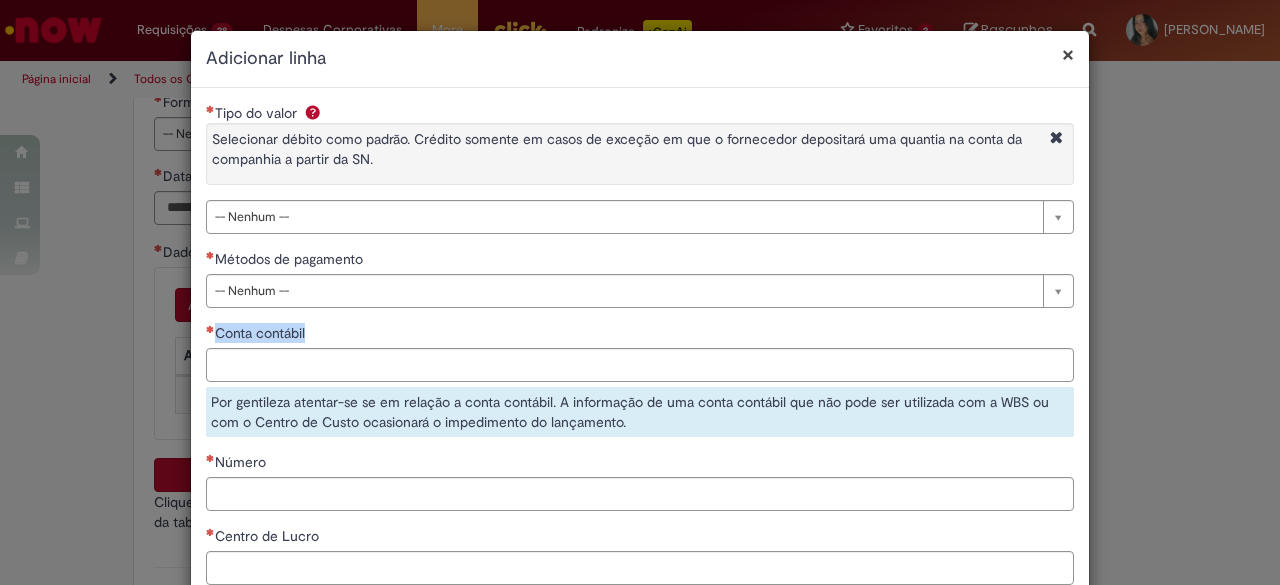 drag, startPoint x: 302, startPoint y: 337, endPoint x: 209, endPoint y: 331, distance: 93.193344 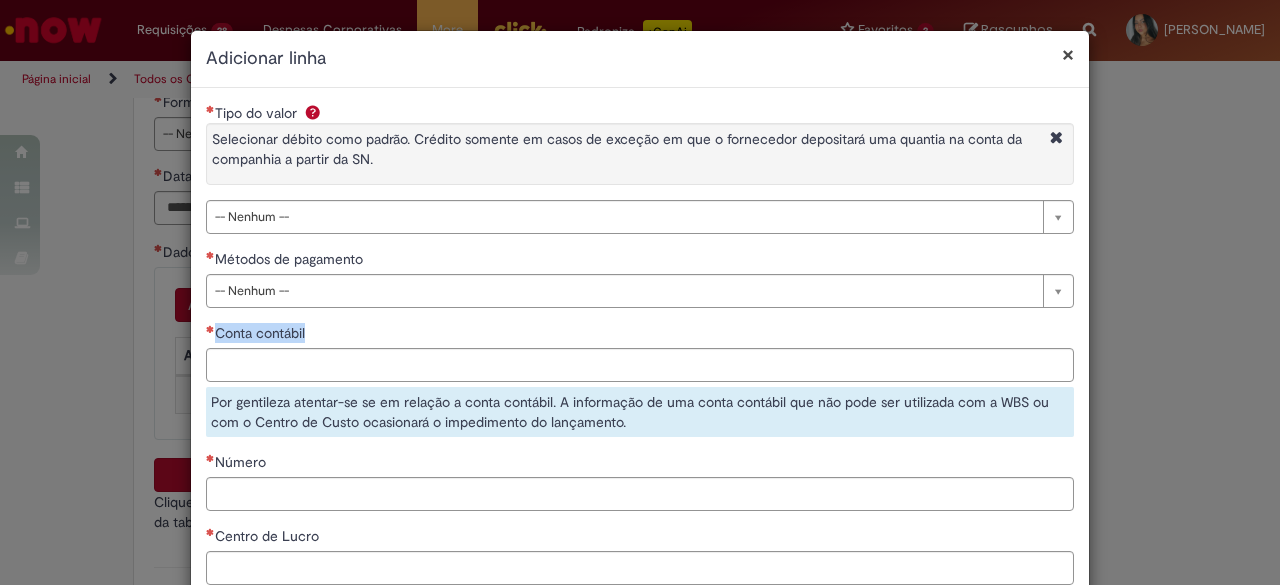 click on "Conta contábil" at bounding box center [262, 333] 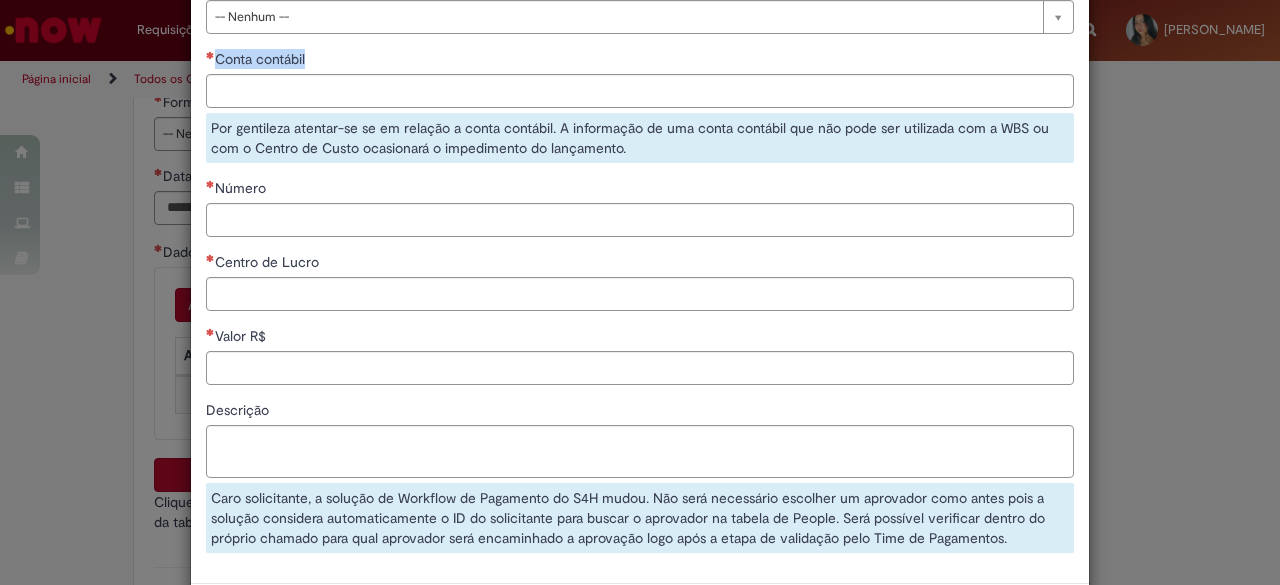 scroll, scrollTop: 272, scrollLeft: 0, axis: vertical 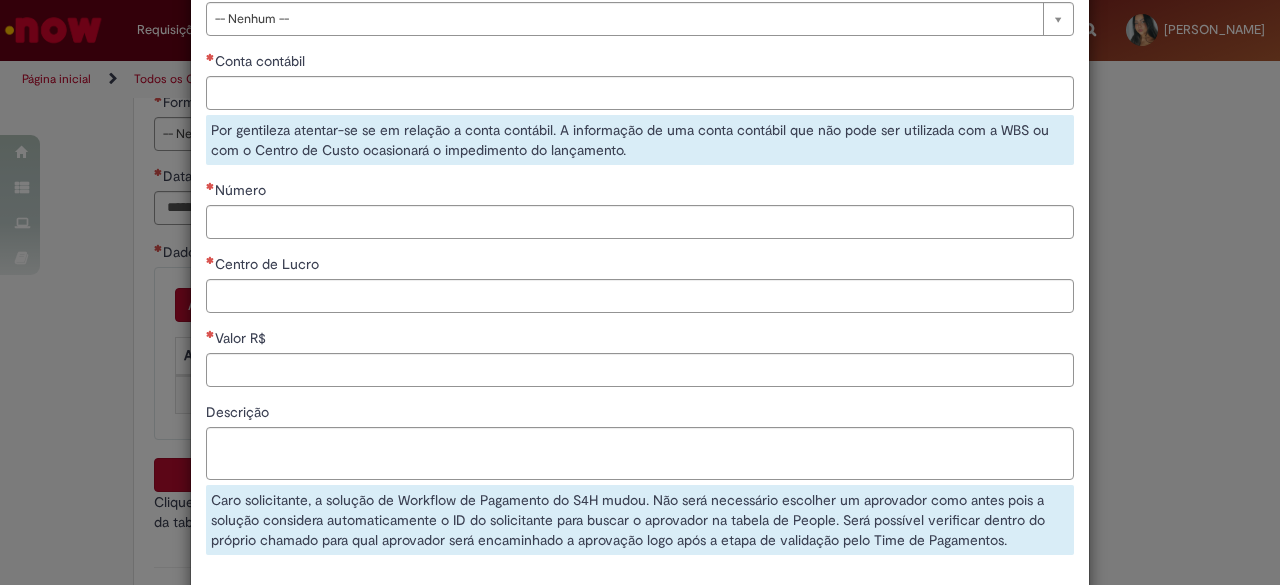 click on "**********" at bounding box center [640, 292] 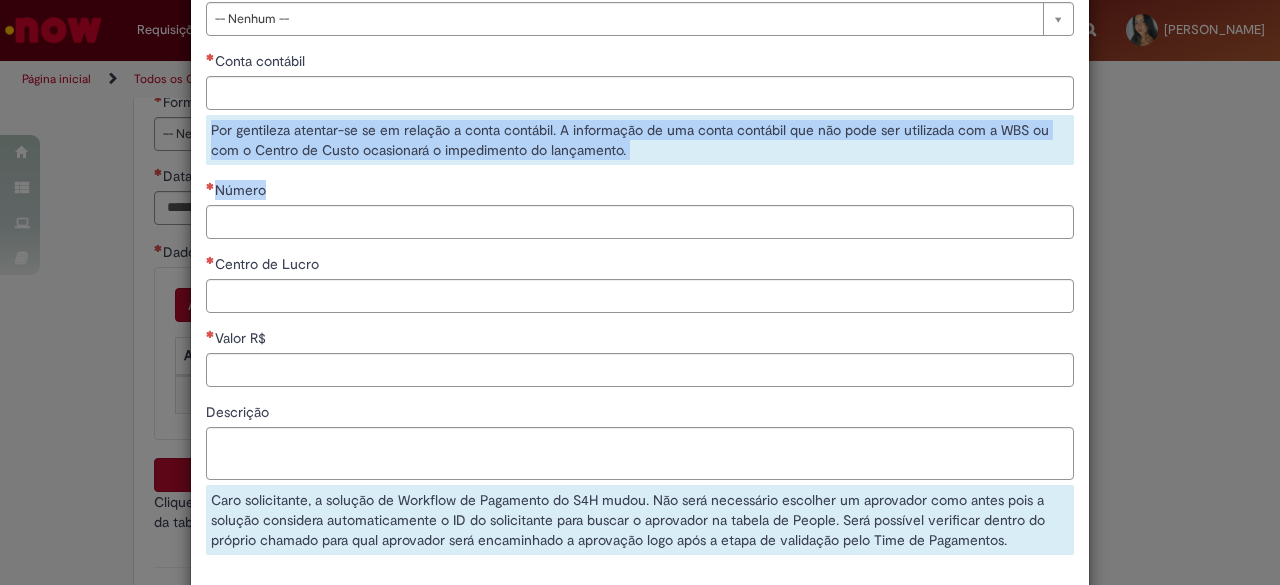 drag, startPoint x: 1279, startPoint y: 144, endPoint x: 1233, endPoint y: 49, distance: 105.550934 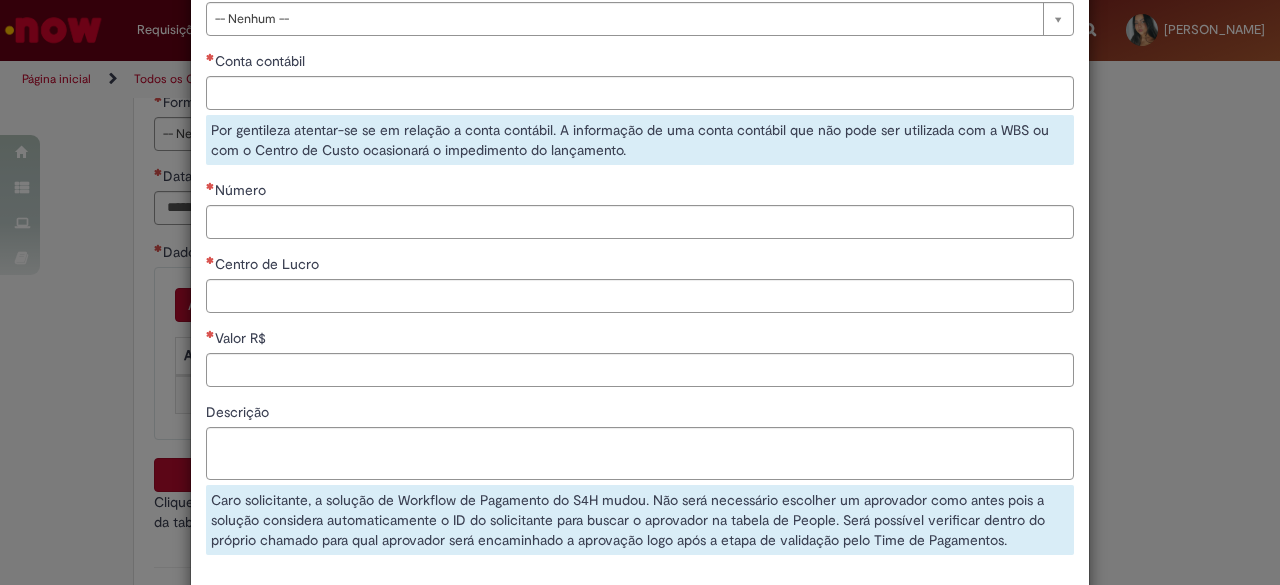 scroll, scrollTop: 2, scrollLeft: 0, axis: vertical 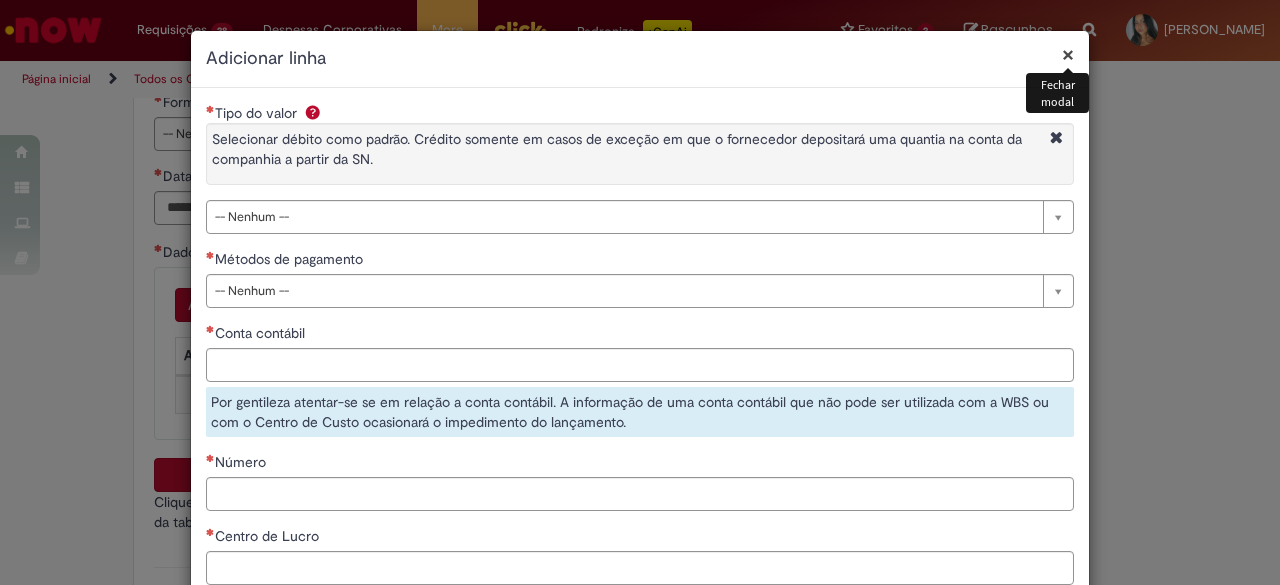 click on "×" at bounding box center (1068, 54) 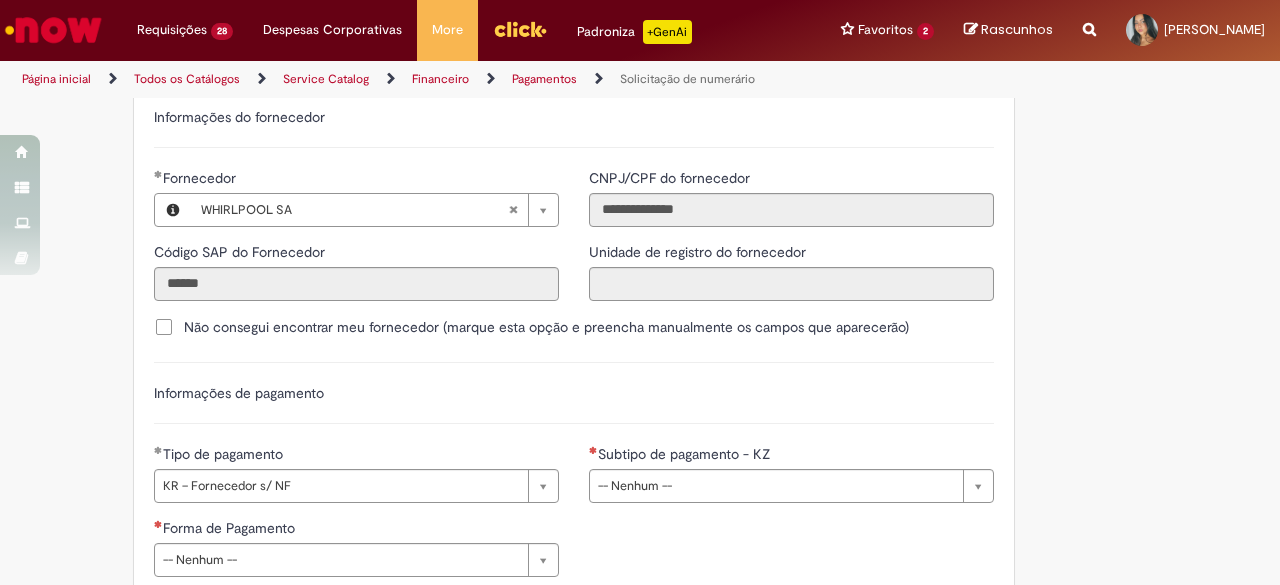 scroll, scrollTop: 2624, scrollLeft: 0, axis: vertical 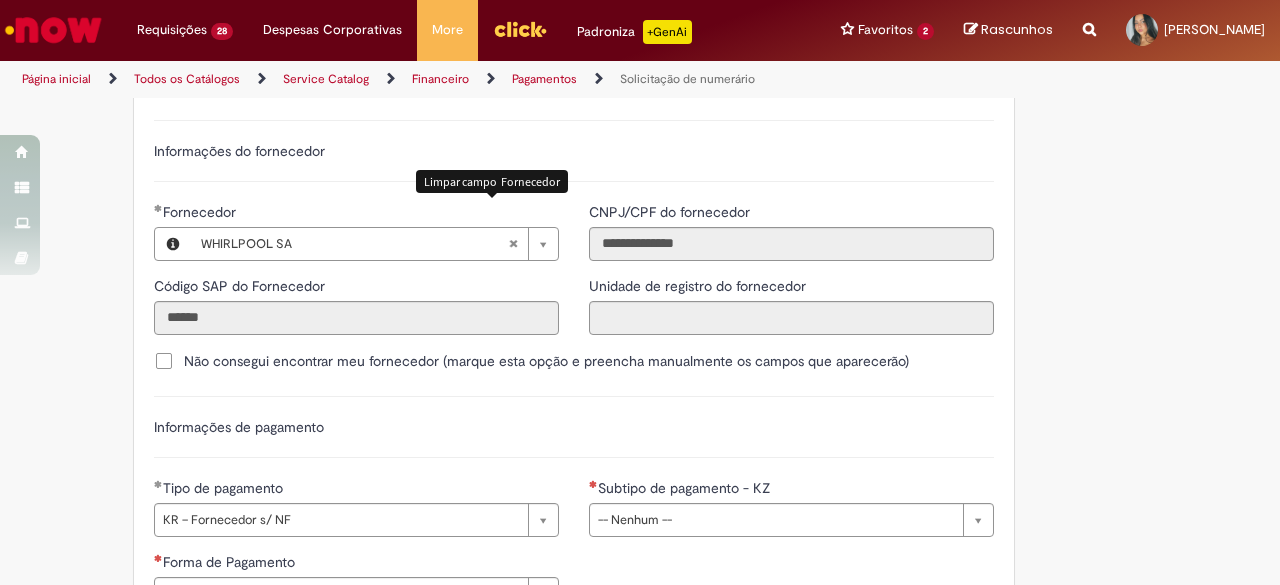 click at bounding box center [513, 244] 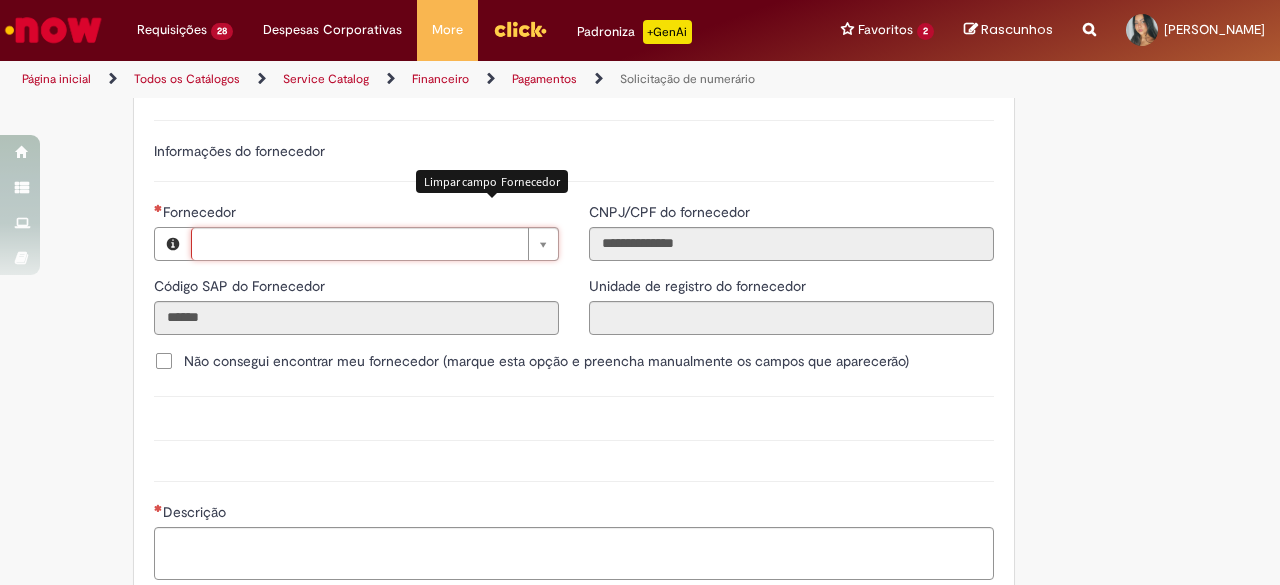 scroll, scrollTop: 0, scrollLeft: 0, axis: both 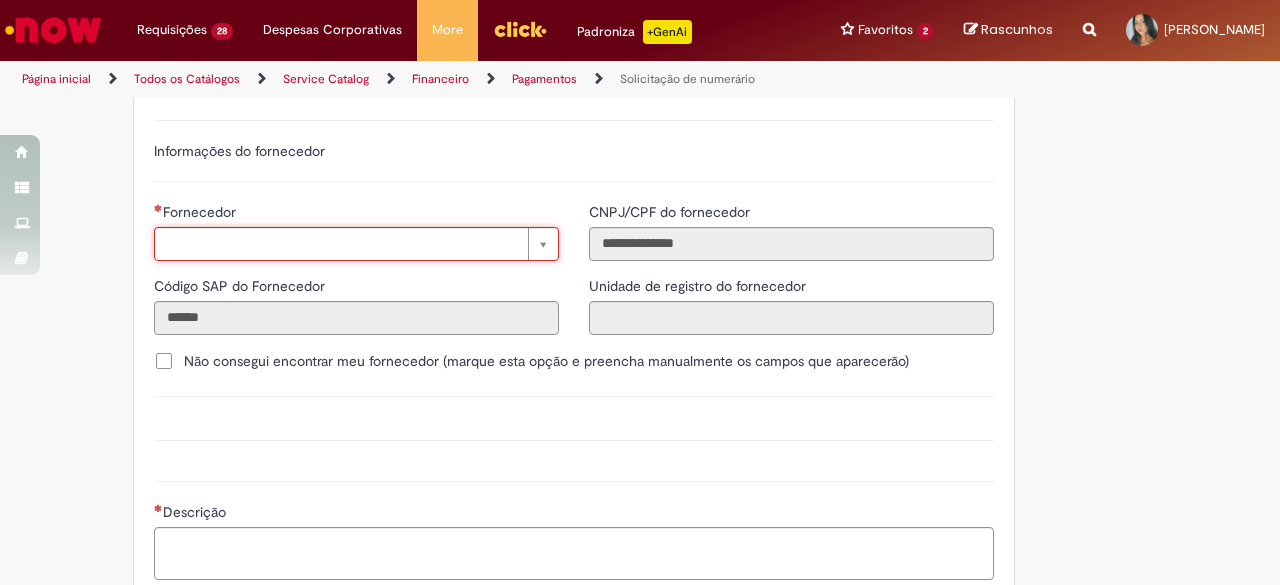 paste on "******" 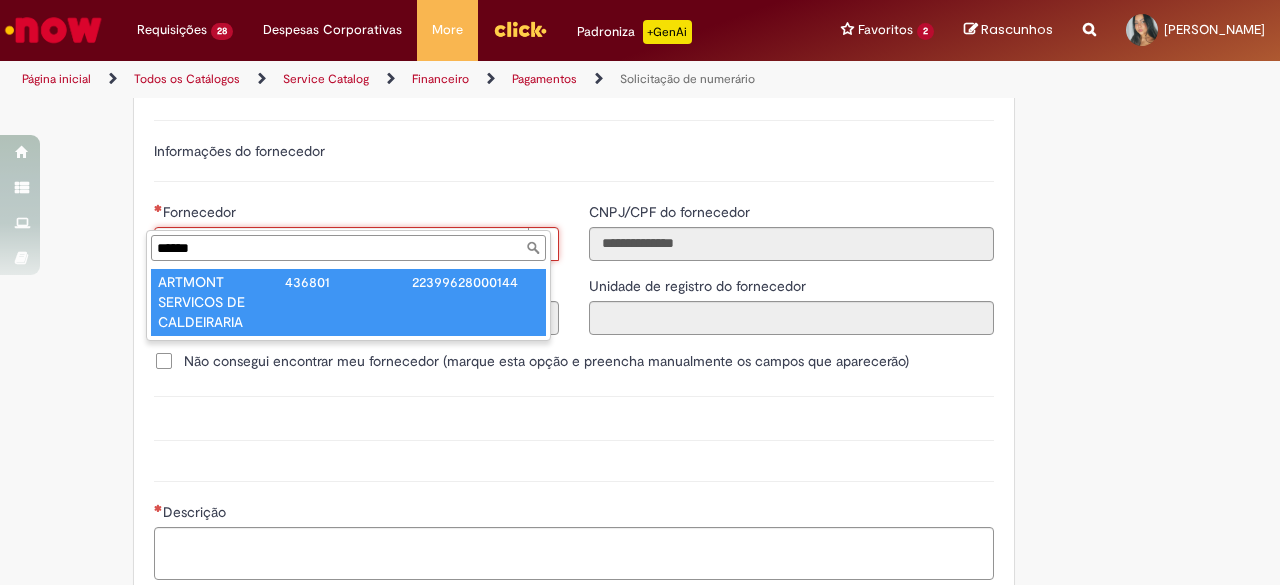 type on "**********" 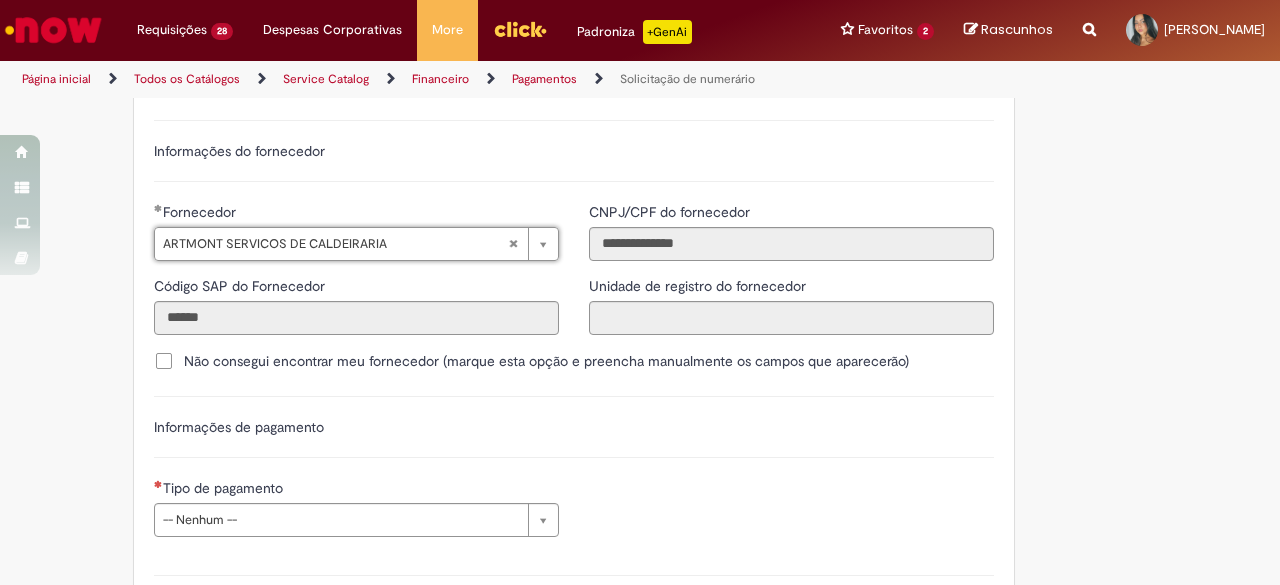 type on "******" 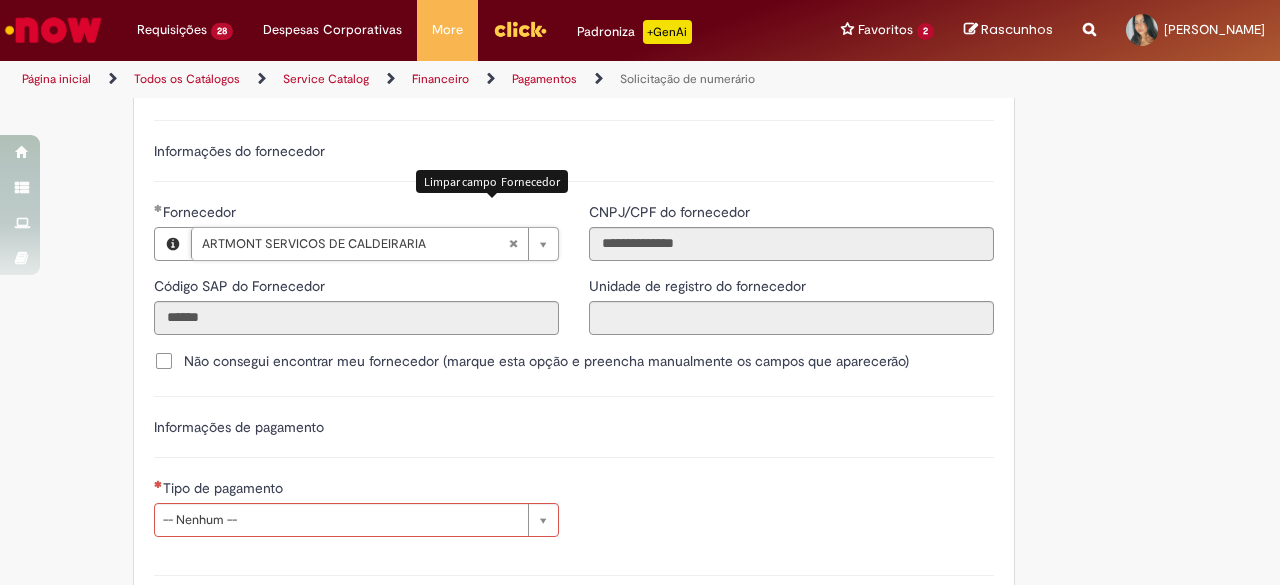 click at bounding box center [513, 244] 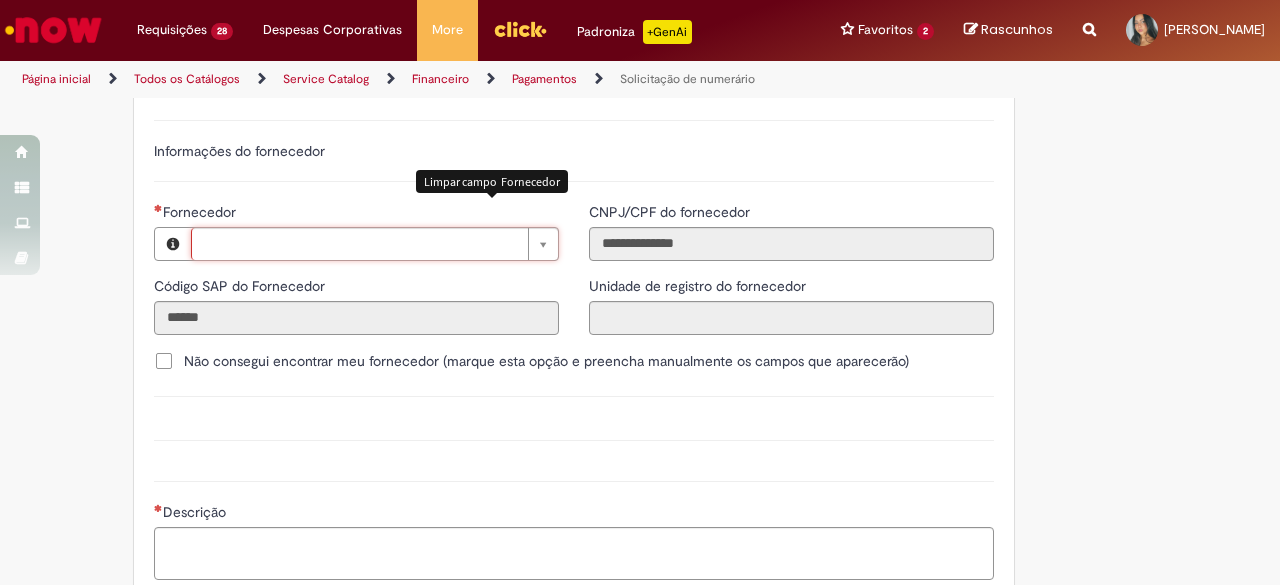 scroll, scrollTop: 0, scrollLeft: 0, axis: both 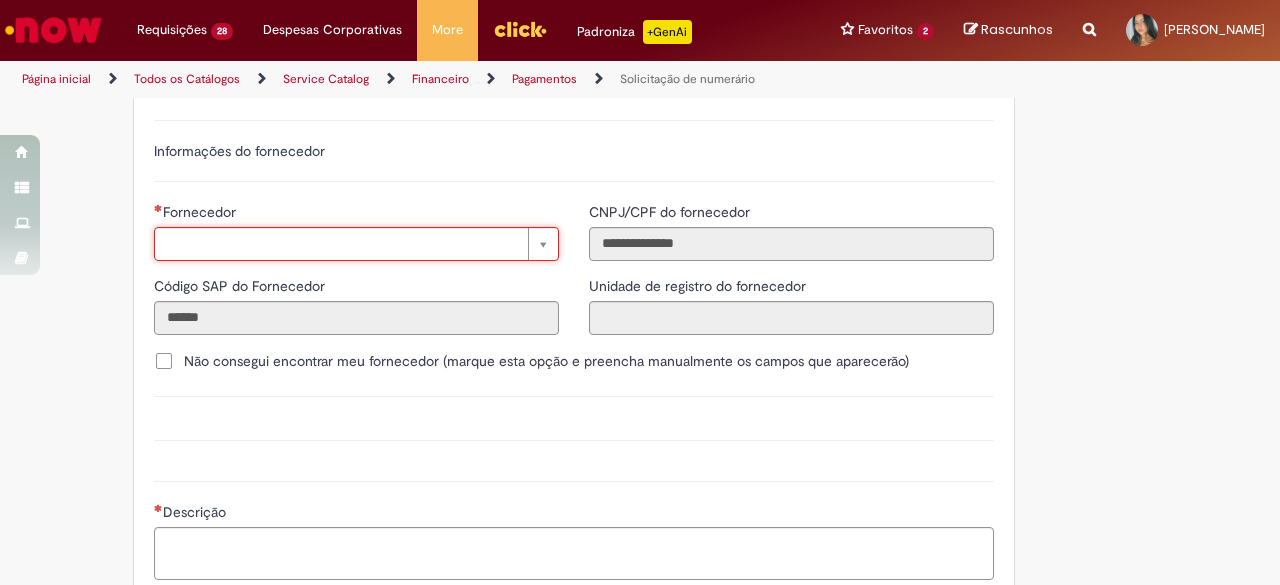 paste on "******" 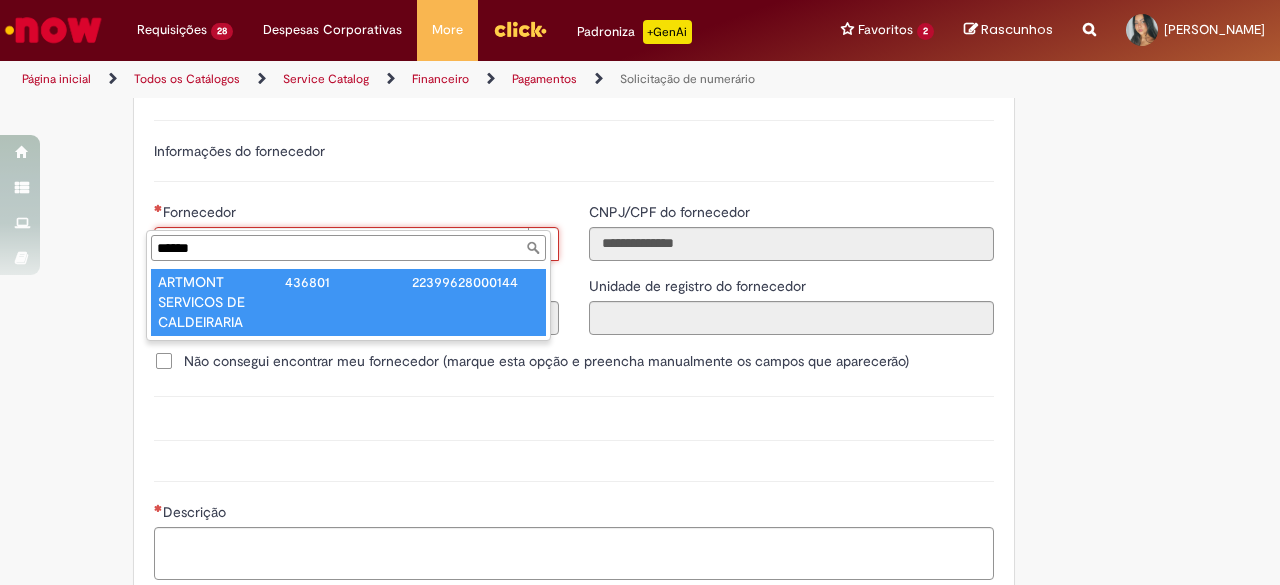 type on "**********" 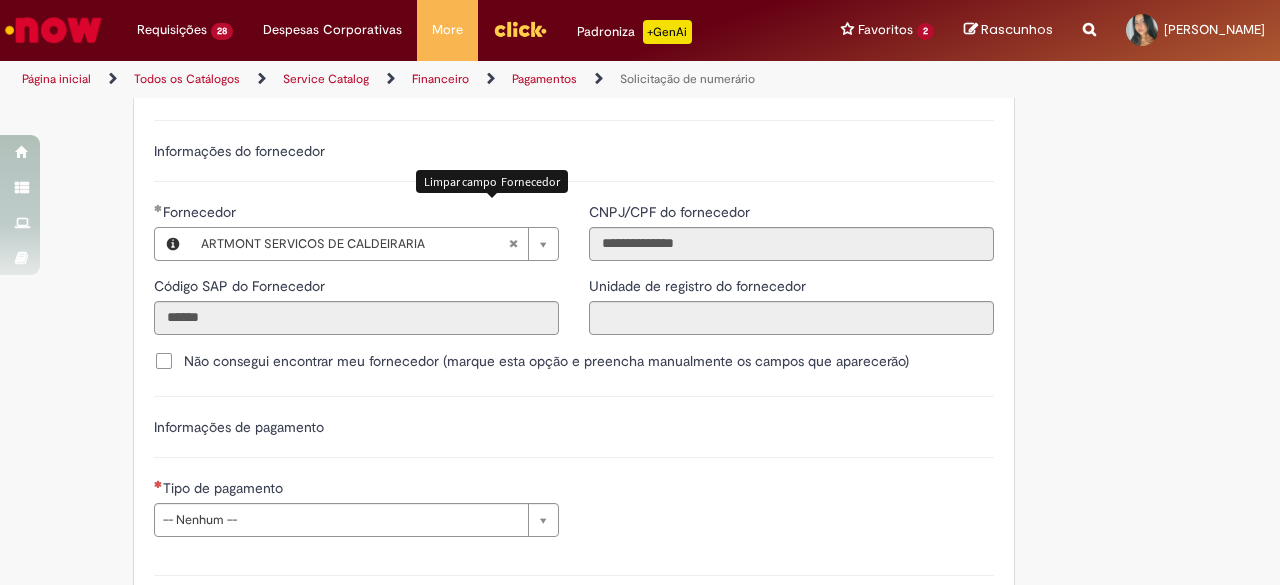 click at bounding box center [513, 244] 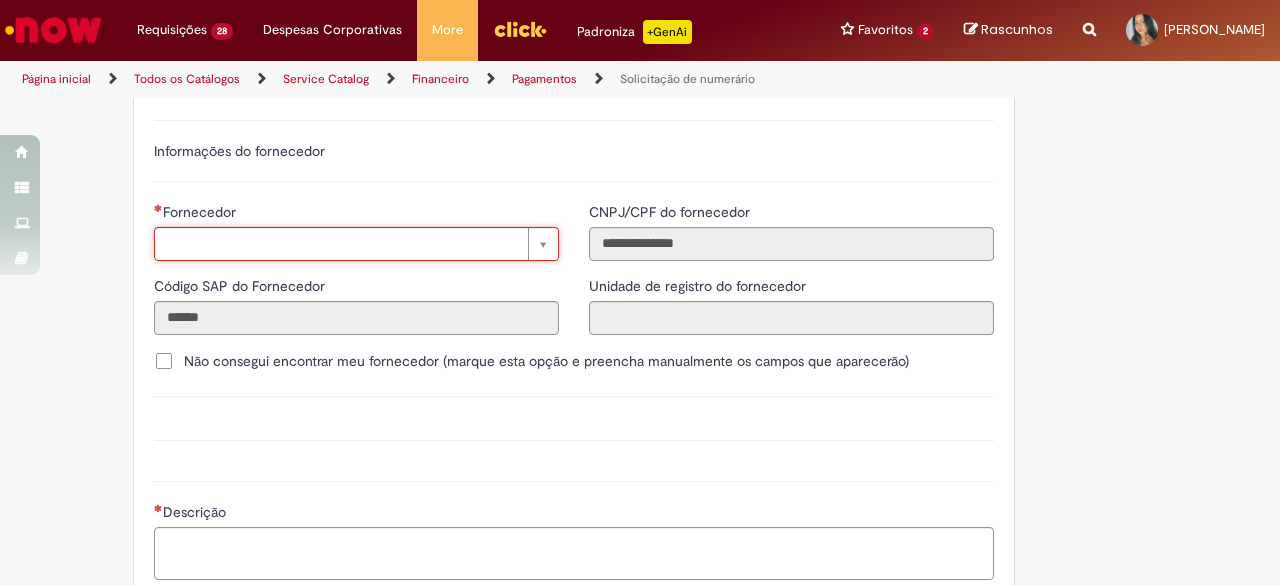 paste on "******" 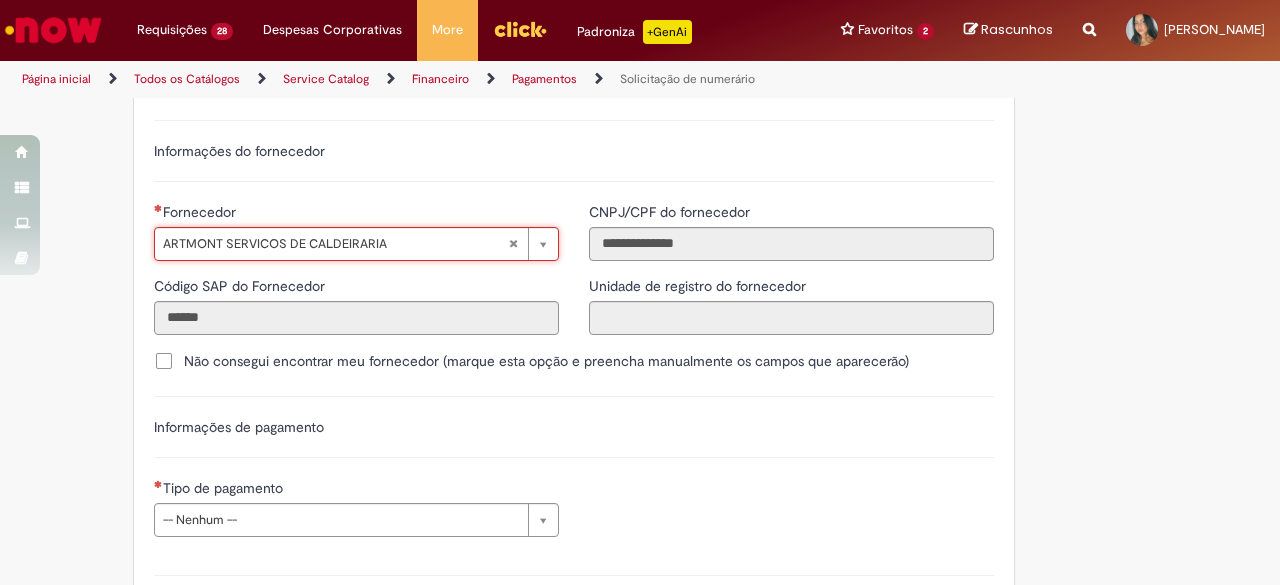 type on "**********" 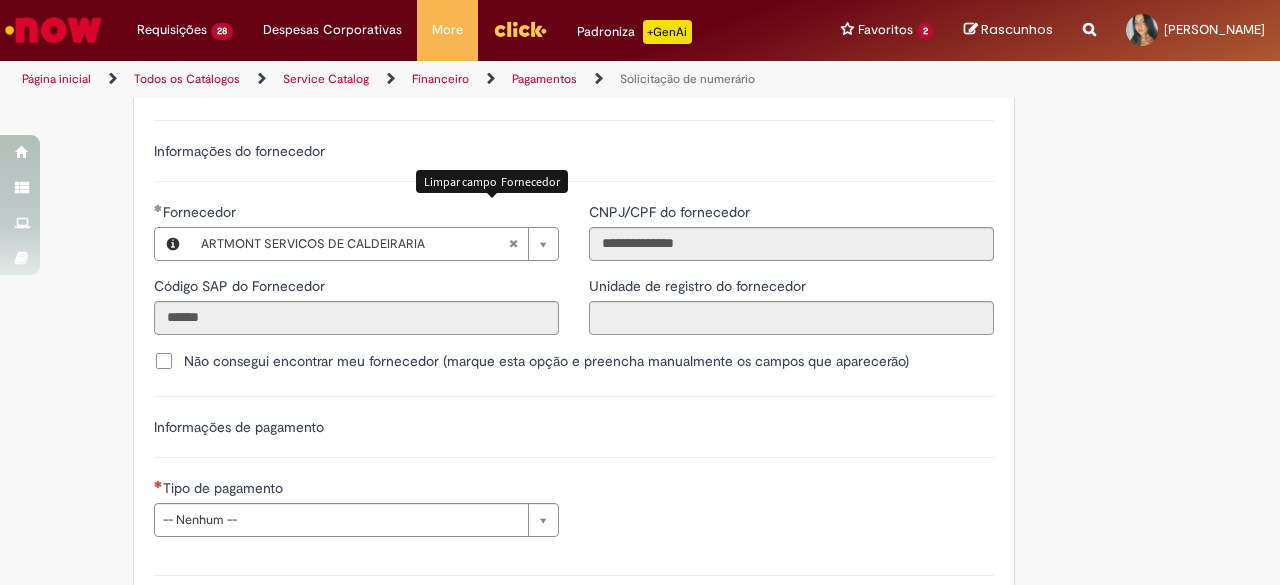 click at bounding box center [513, 244] 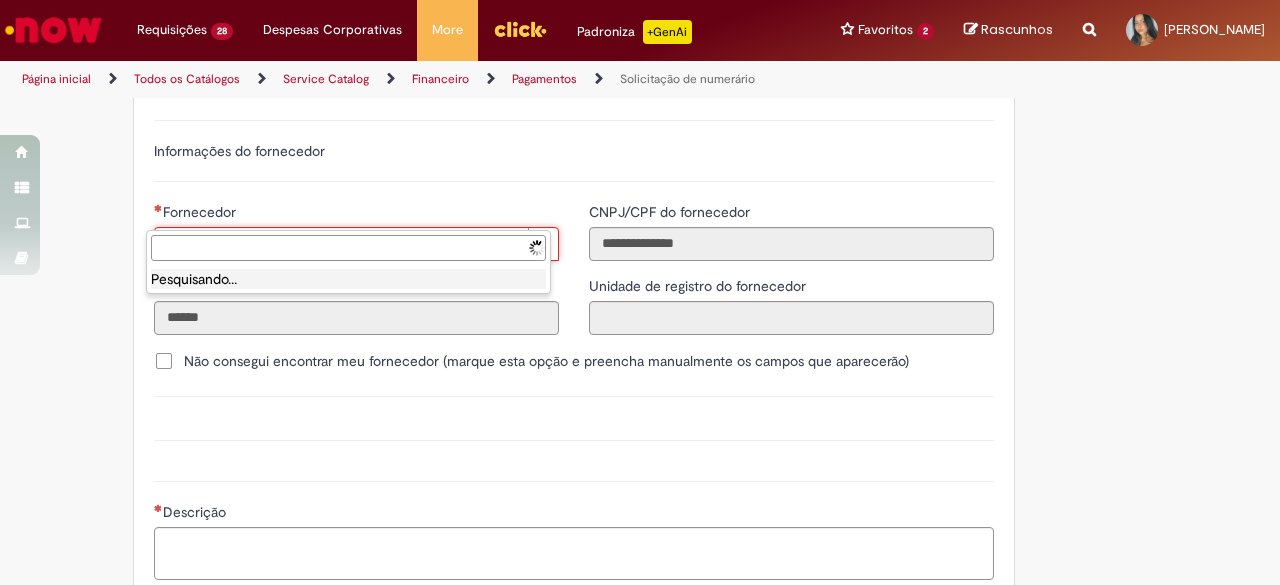 paste on "******" 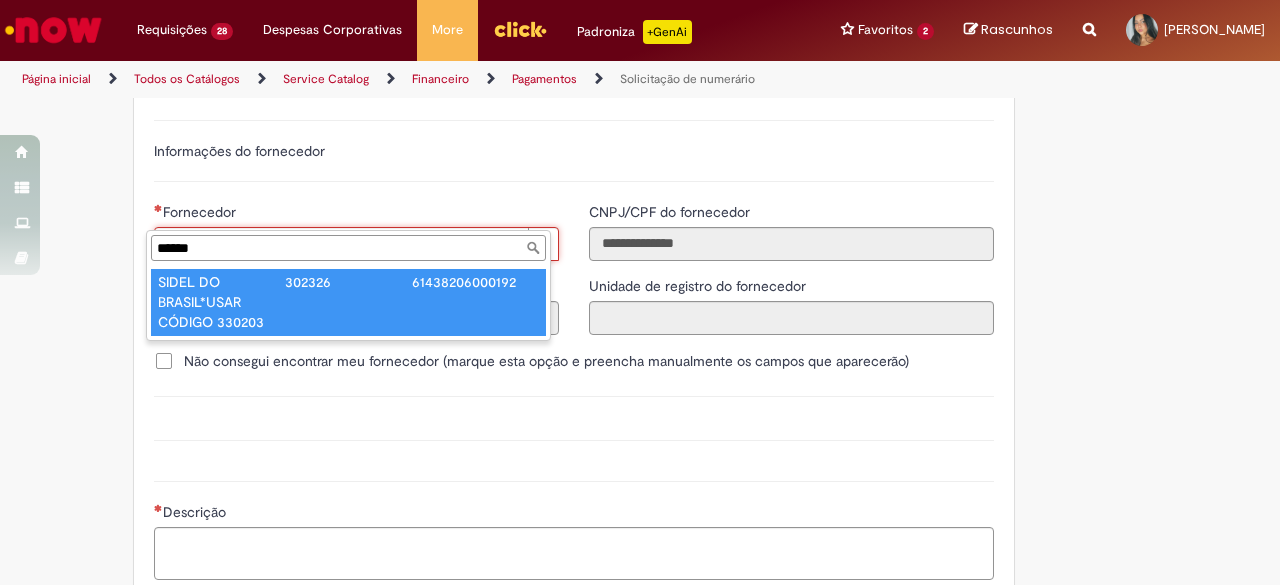 type on "******" 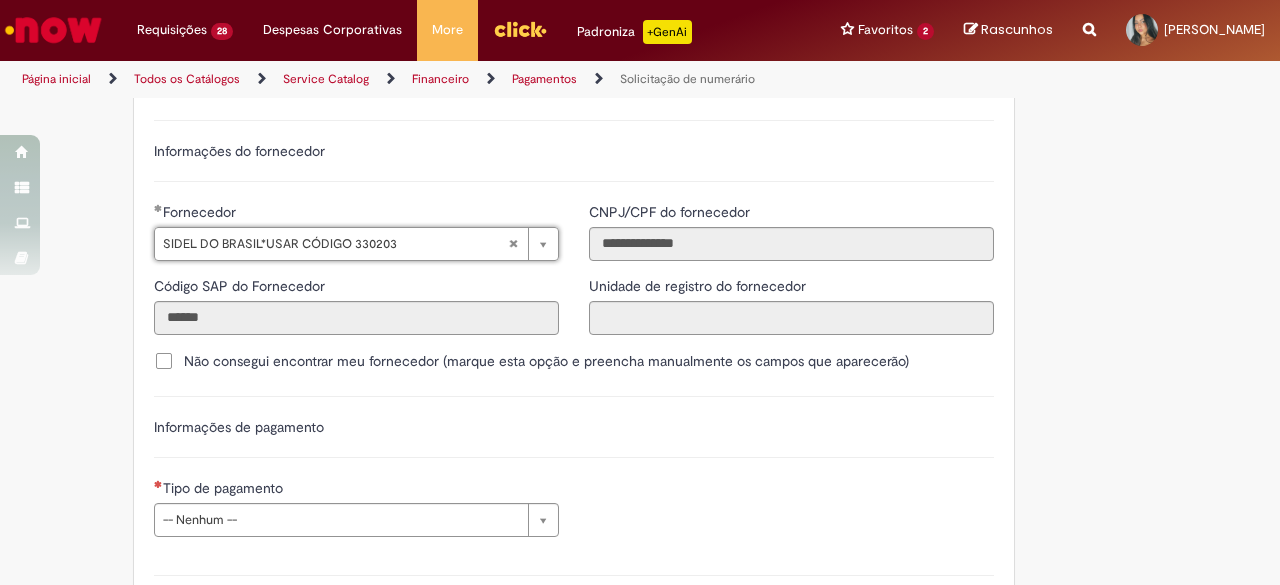 type on "******" 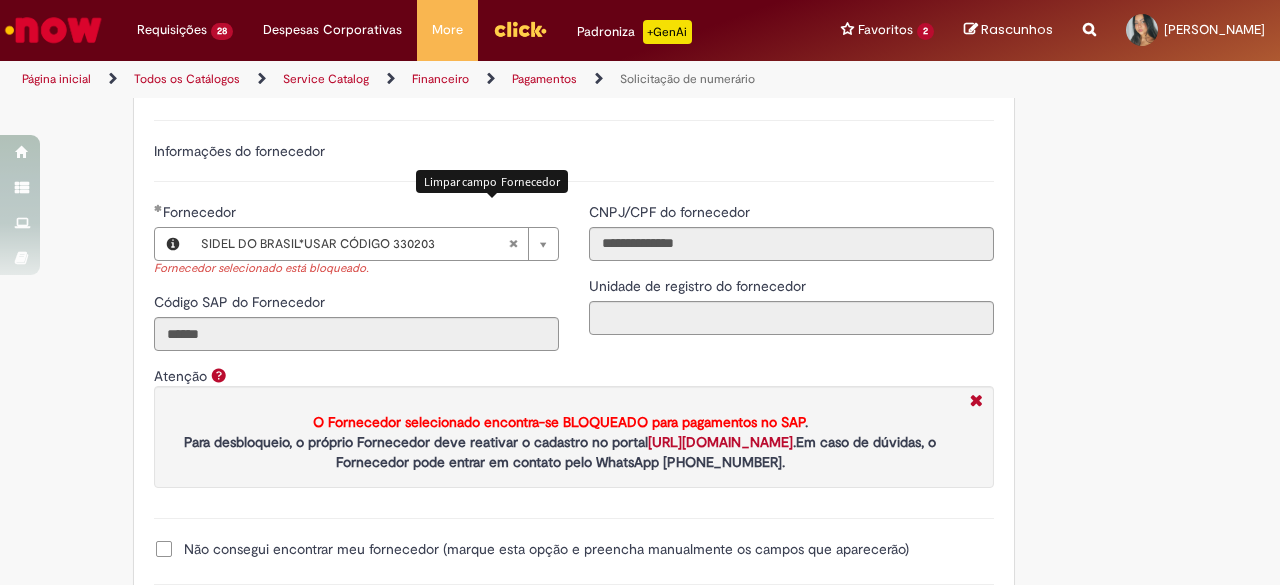 click at bounding box center (513, 244) 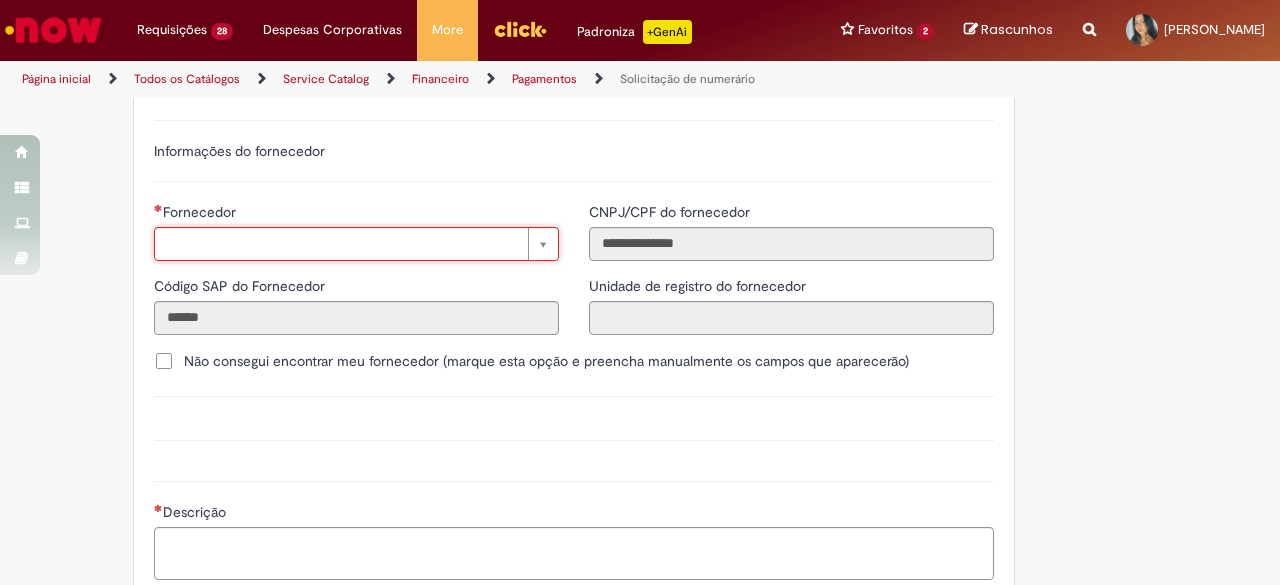 scroll, scrollTop: 0, scrollLeft: 0, axis: both 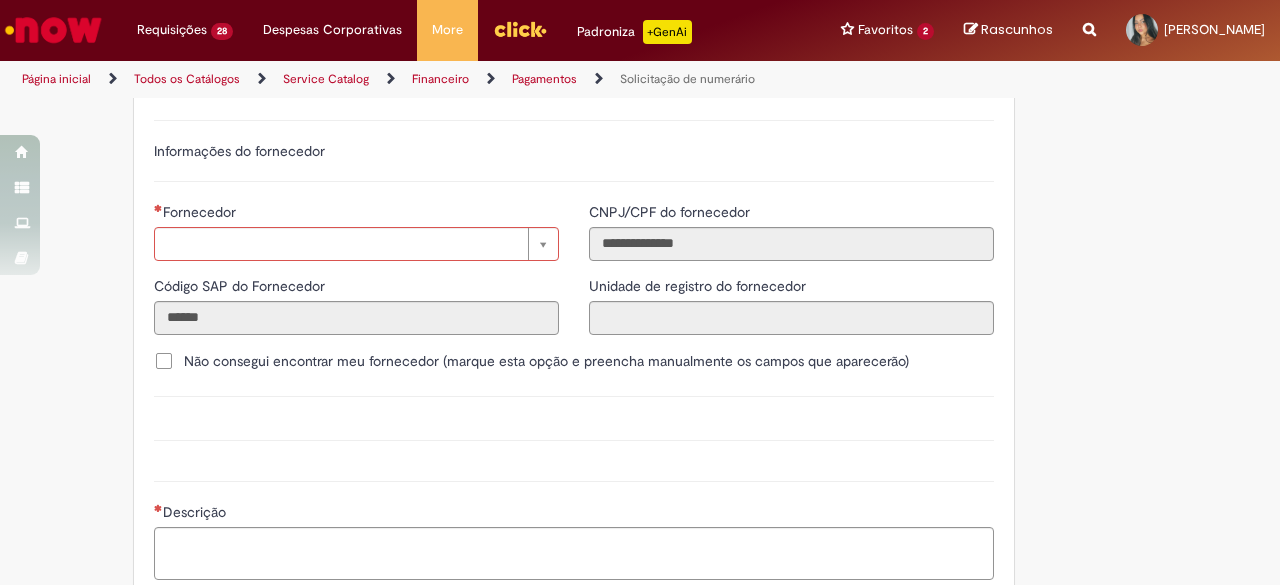 click on "Fornecedor                      Pesquisar usando lista     Código SAP do Fornecedor ******" at bounding box center (356, 276) 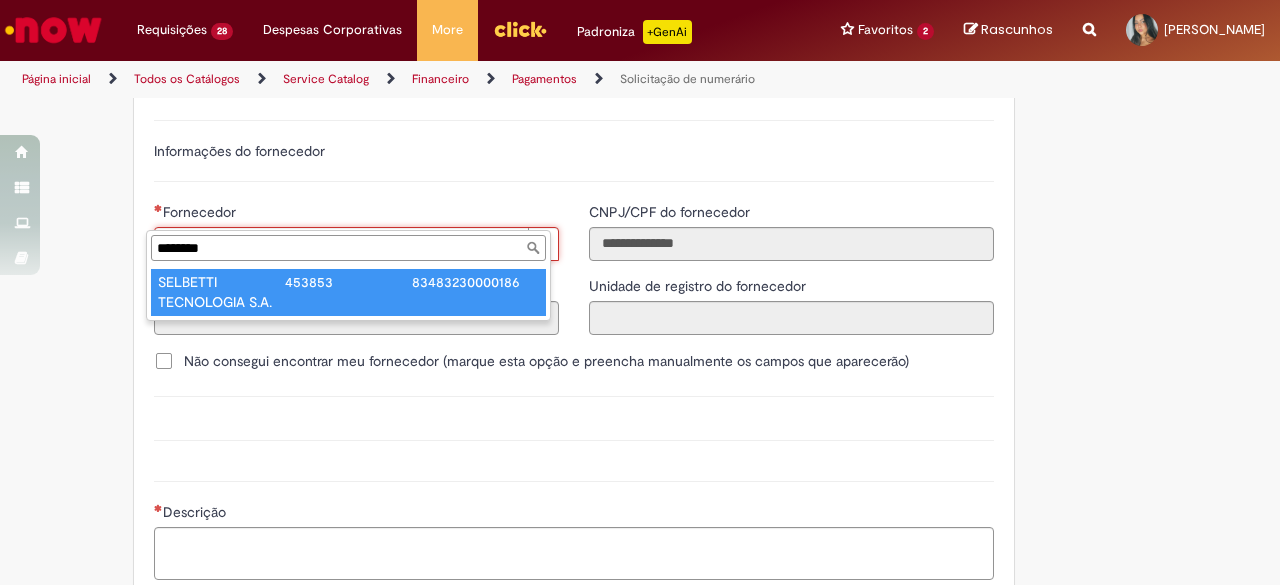 type on "********" 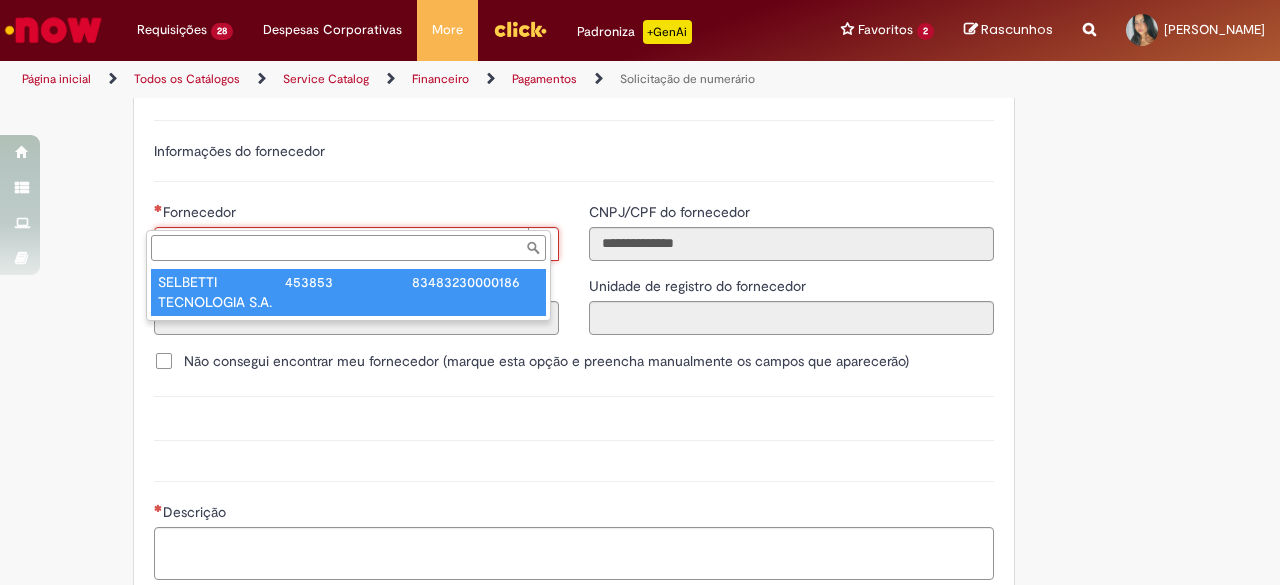 type on "******" 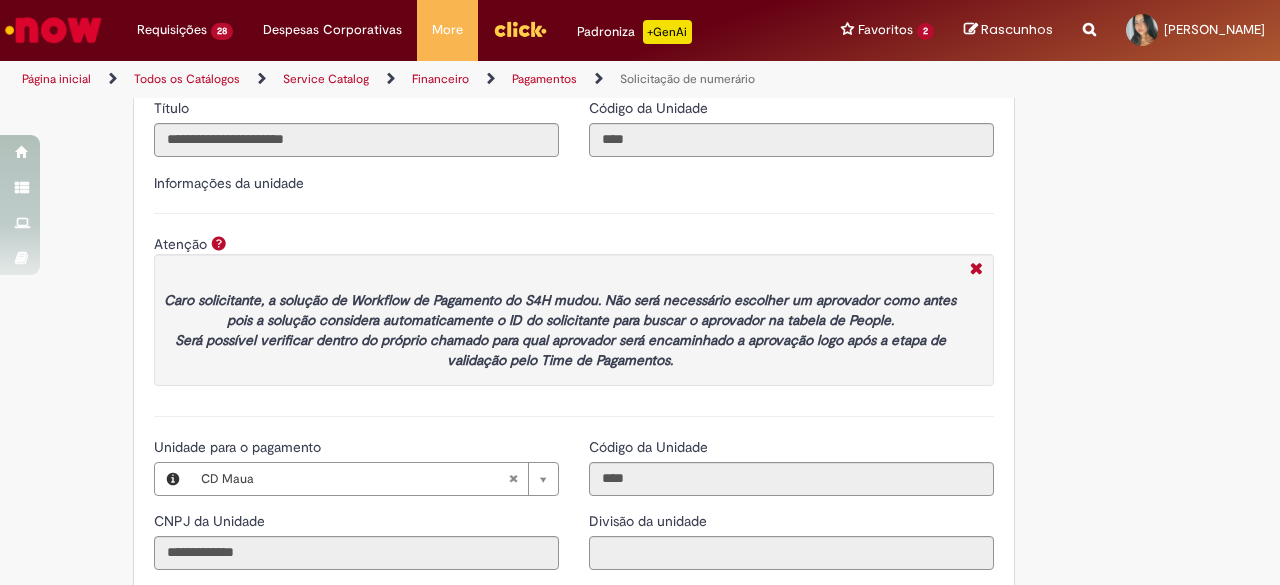scroll, scrollTop: 2137, scrollLeft: 0, axis: vertical 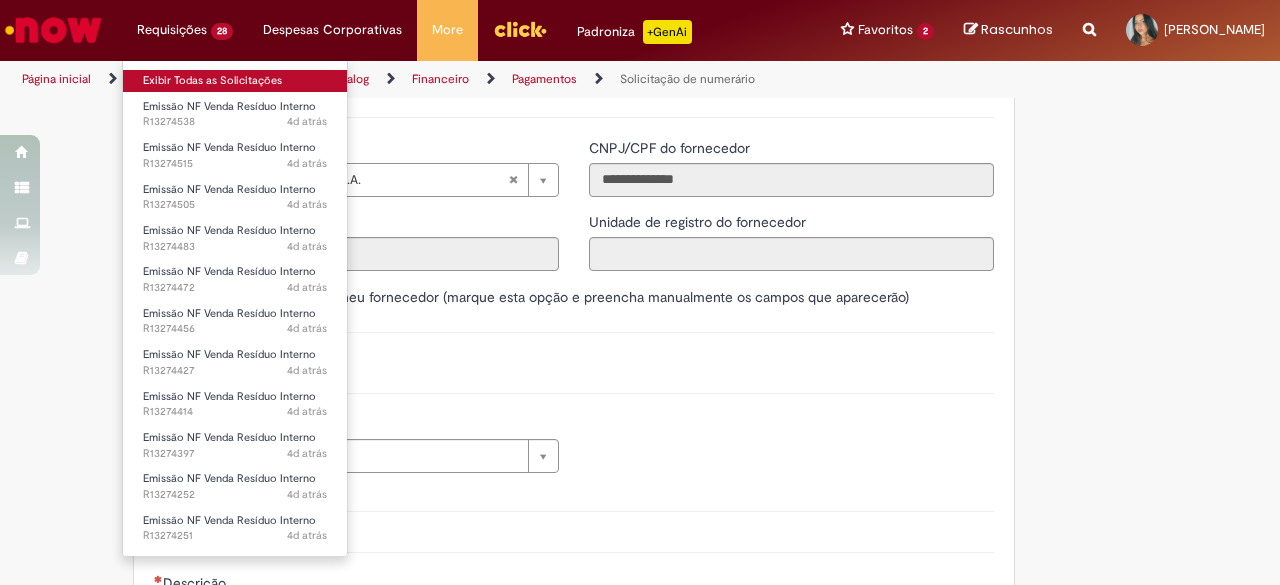 click on "Exibir Todas as Solicitações" at bounding box center (235, 81) 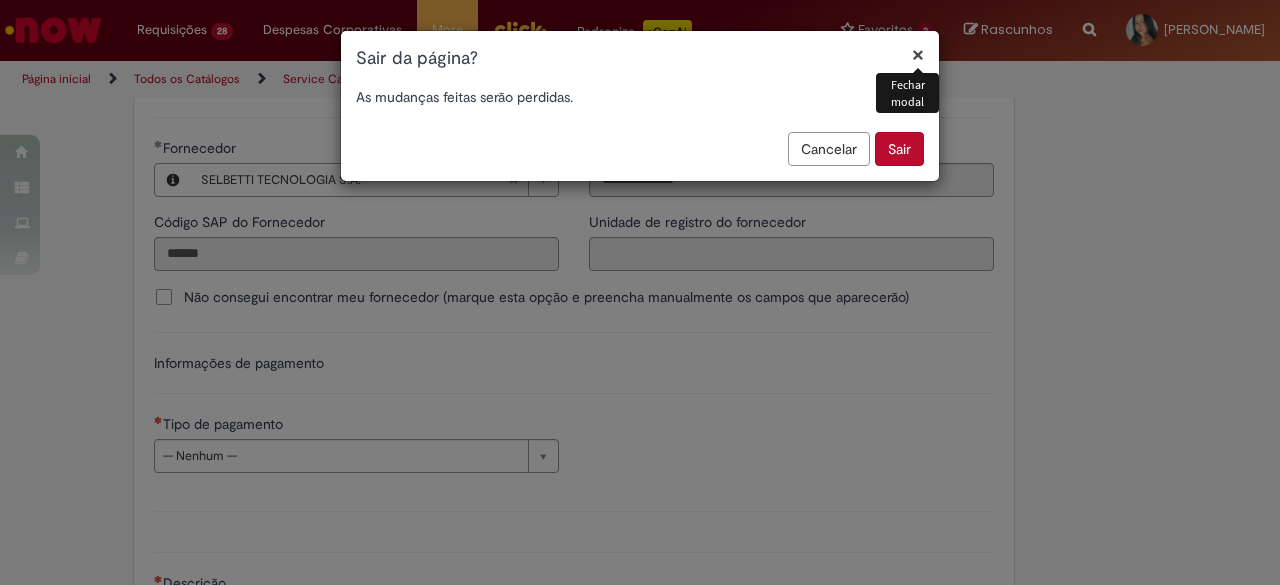 click on "Sair" at bounding box center [899, 149] 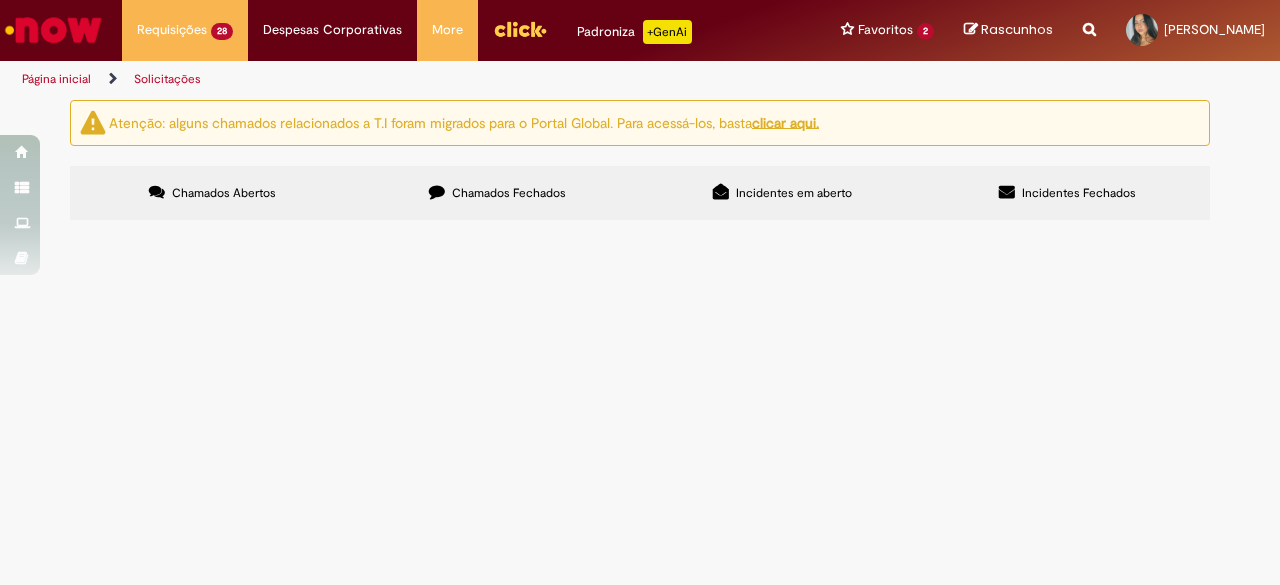 scroll, scrollTop: 0, scrollLeft: 0, axis: both 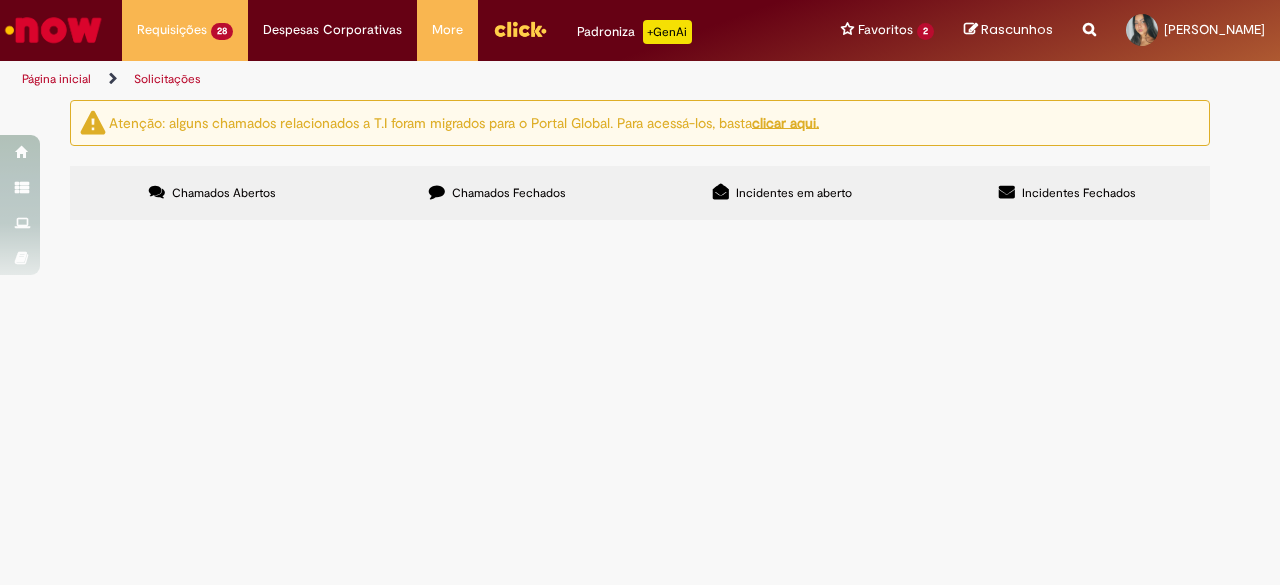 click on "Chamados Fechados" at bounding box center [509, 193] 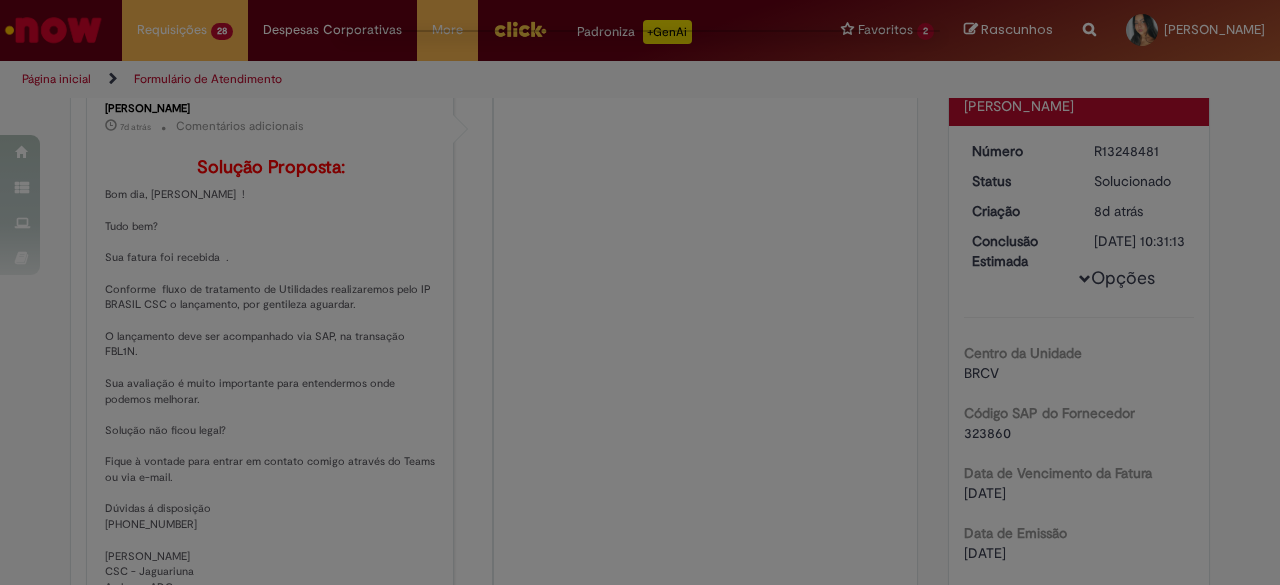scroll, scrollTop: 0, scrollLeft: 0, axis: both 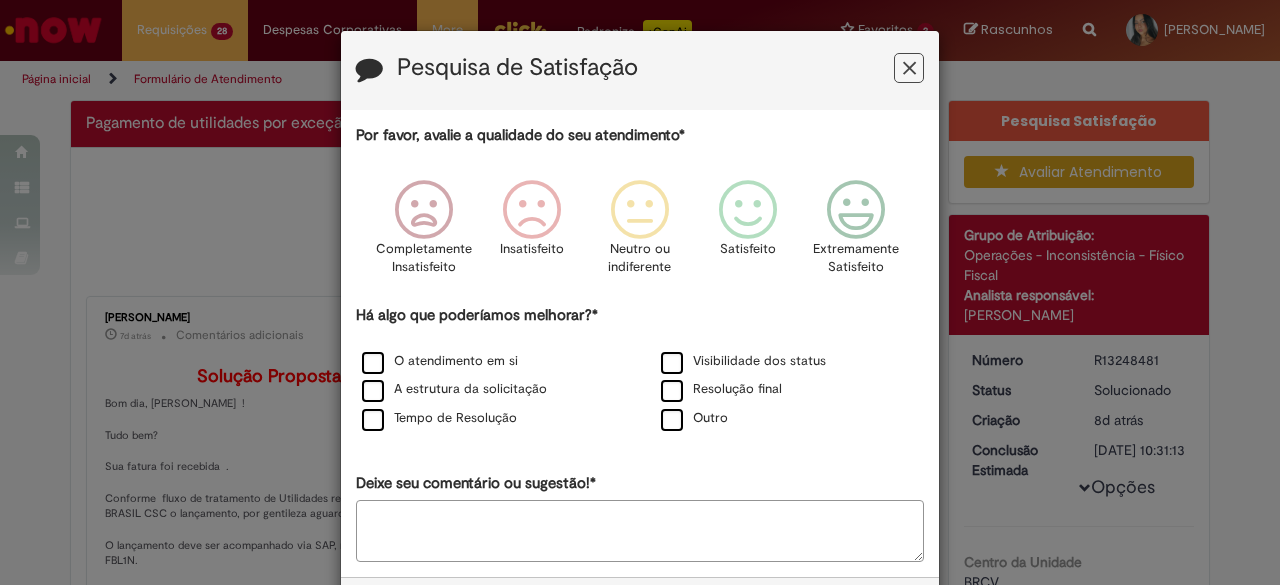 click at bounding box center [909, 68] 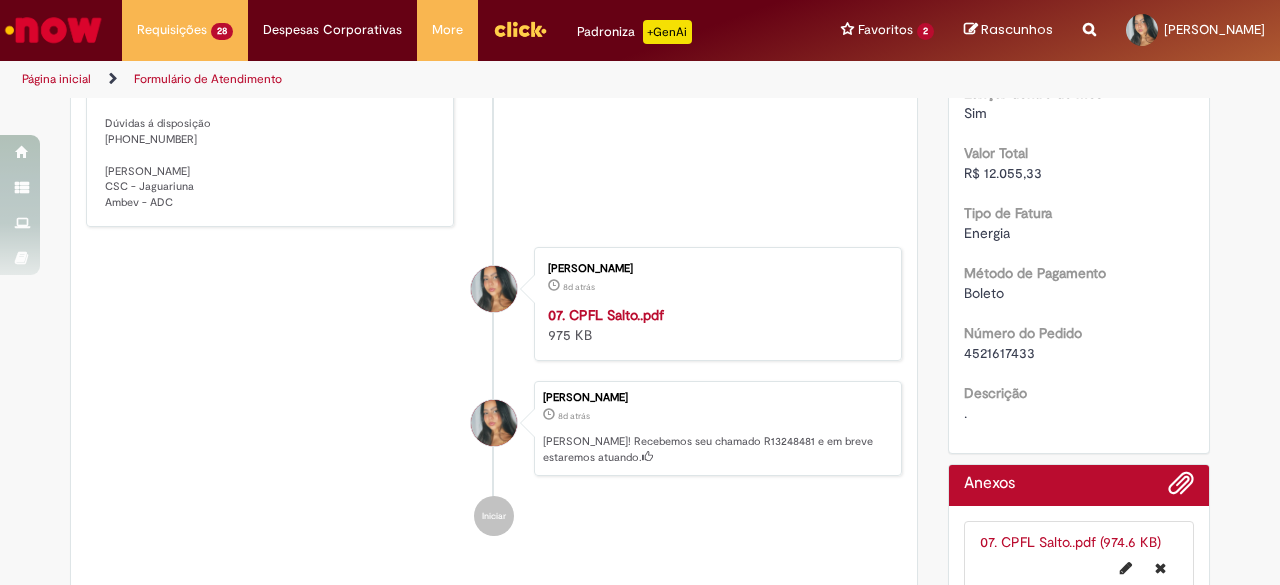 scroll, scrollTop: 739, scrollLeft: 0, axis: vertical 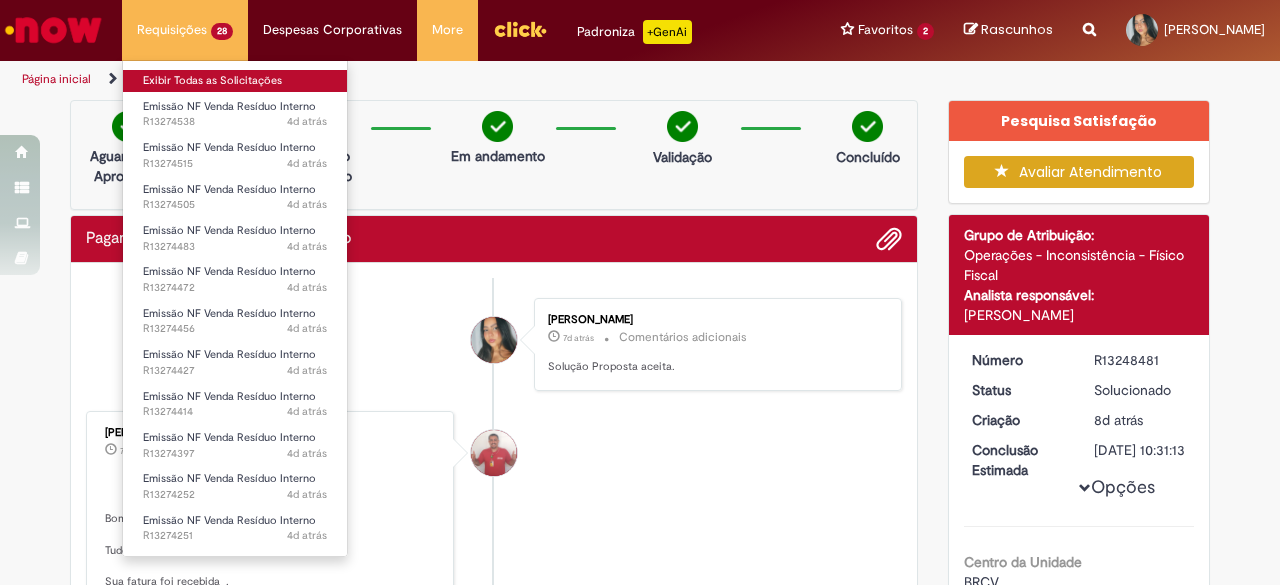 click on "Exibir Todas as Solicitações" at bounding box center (235, 81) 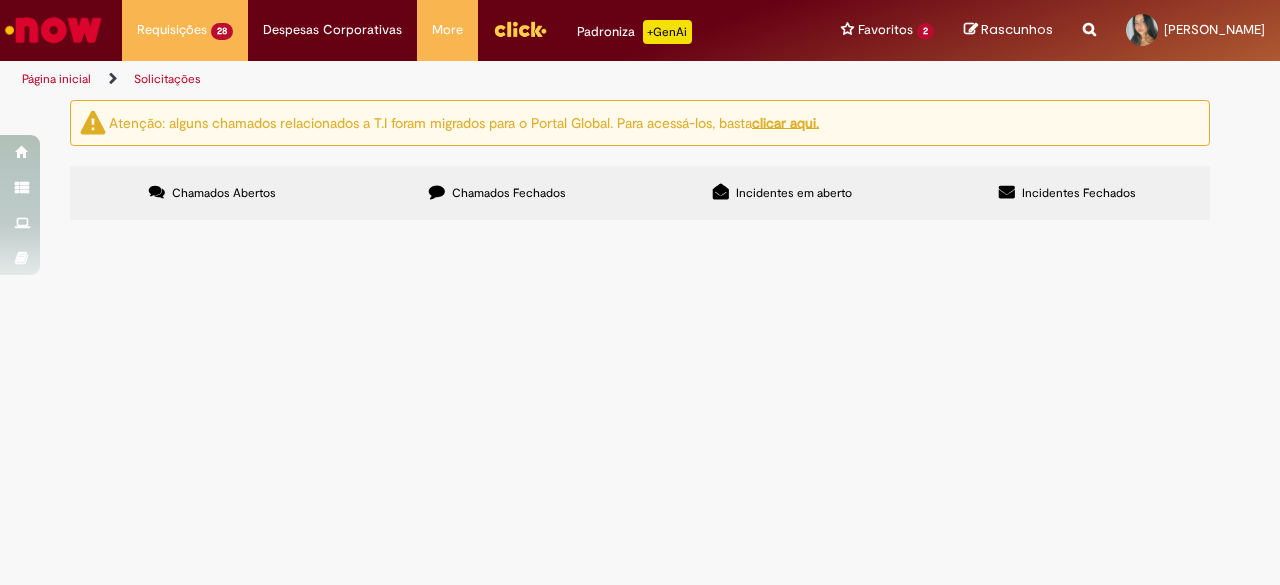 click on "Chamados Fechados" at bounding box center (509, 193) 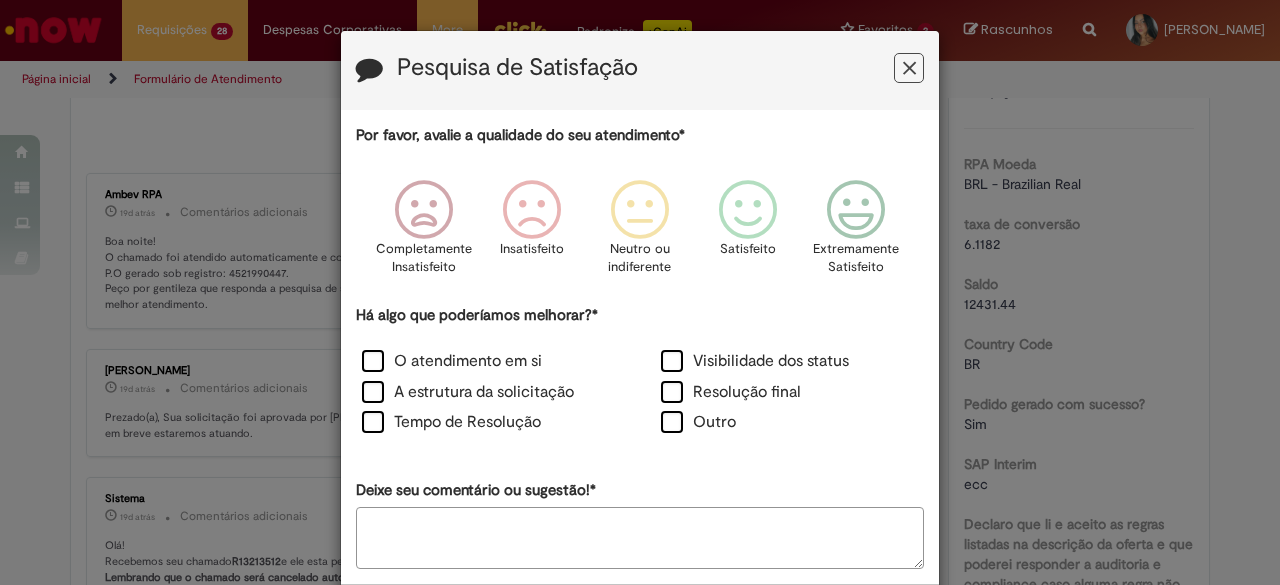 scroll, scrollTop: 0, scrollLeft: 0, axis: both 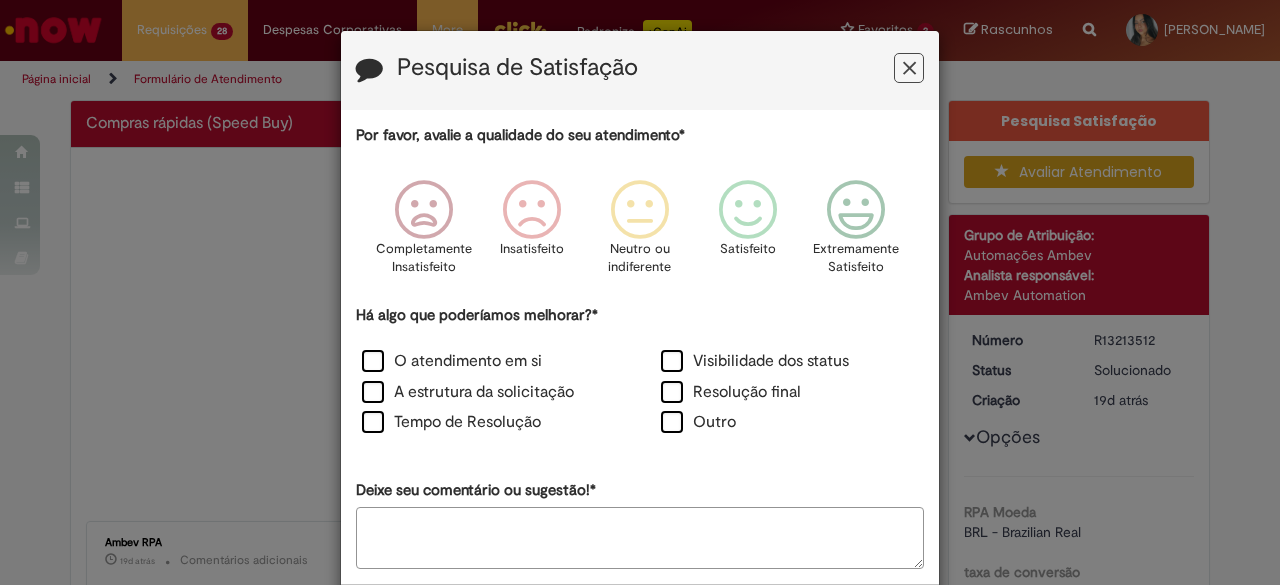 click at bounding box center [909, 68] 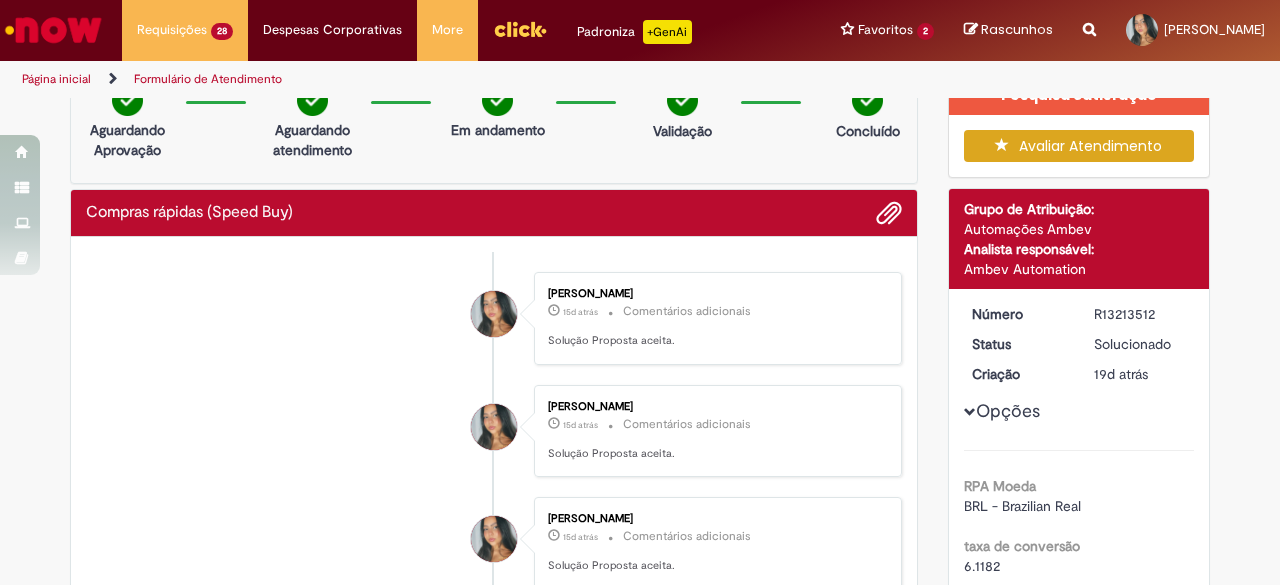 scroll, scrollTop: 0, scrollLeft: 0, axis: both 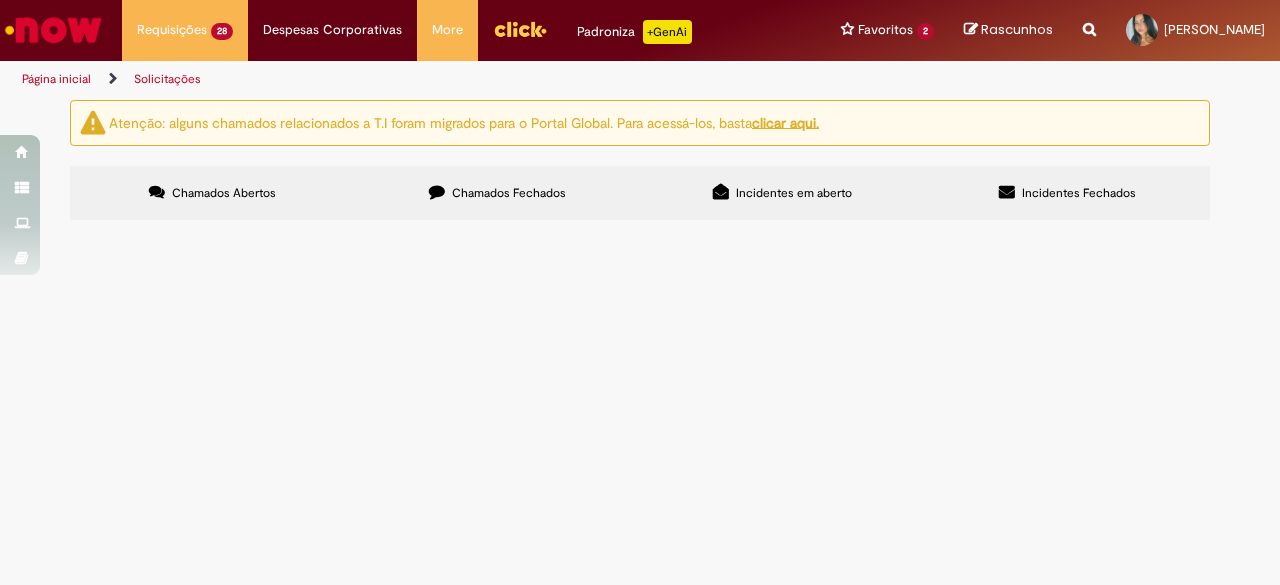click on "Chamados Fechados" at bounding box center [509, 193] 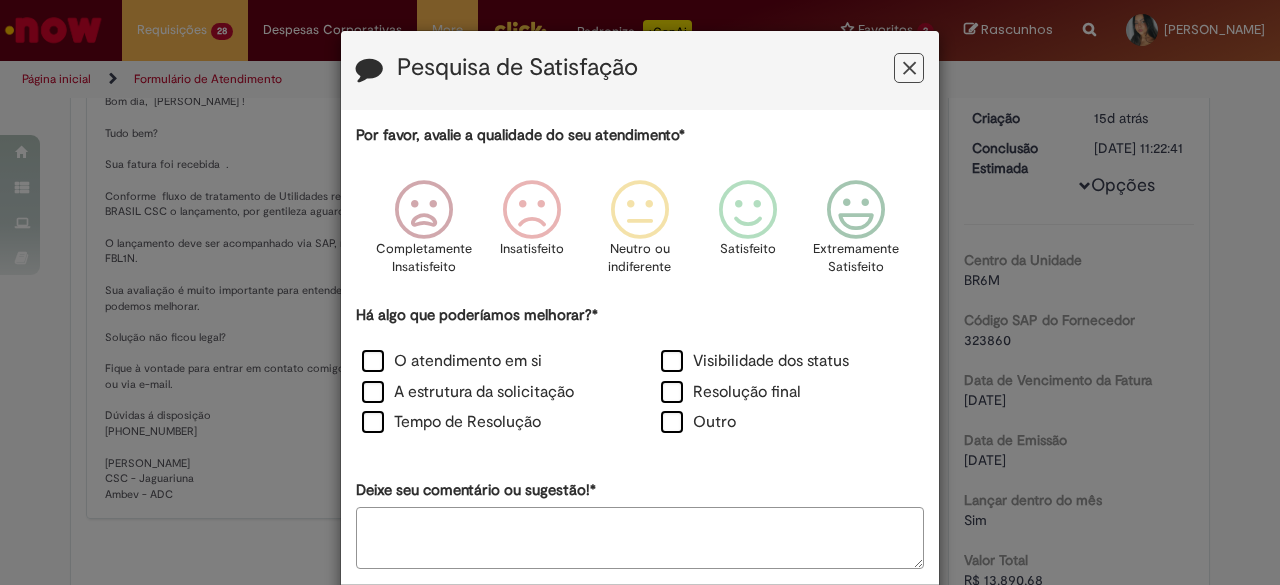 scroll, scrollTop: 0, scrollLeft: 0, axis: both 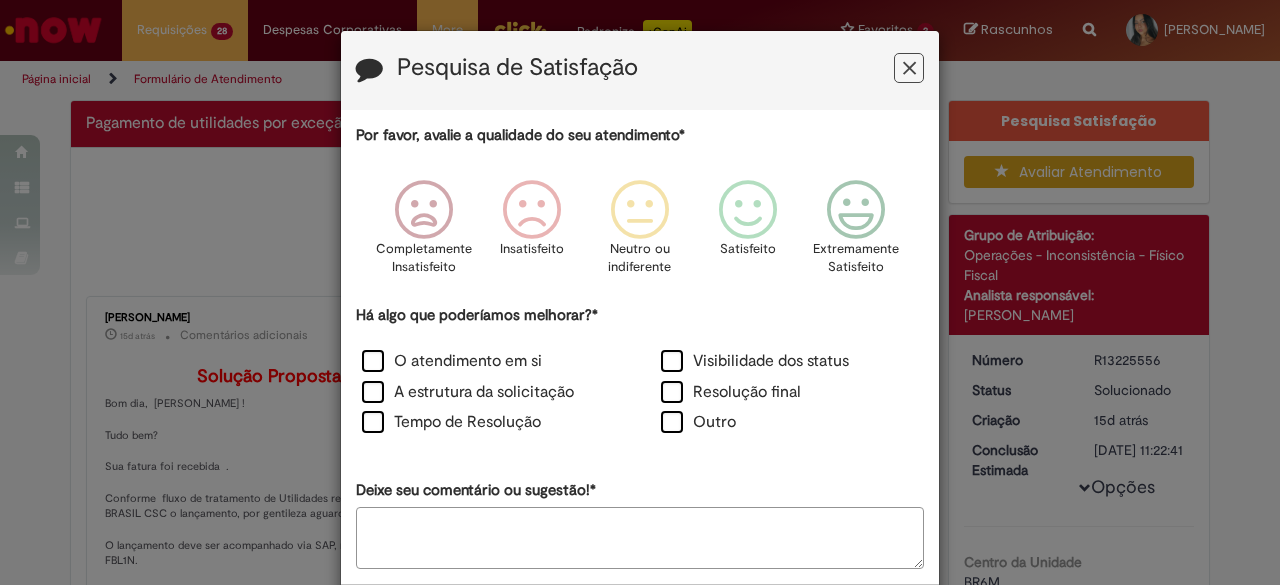 click at bounding box center [909, 68] 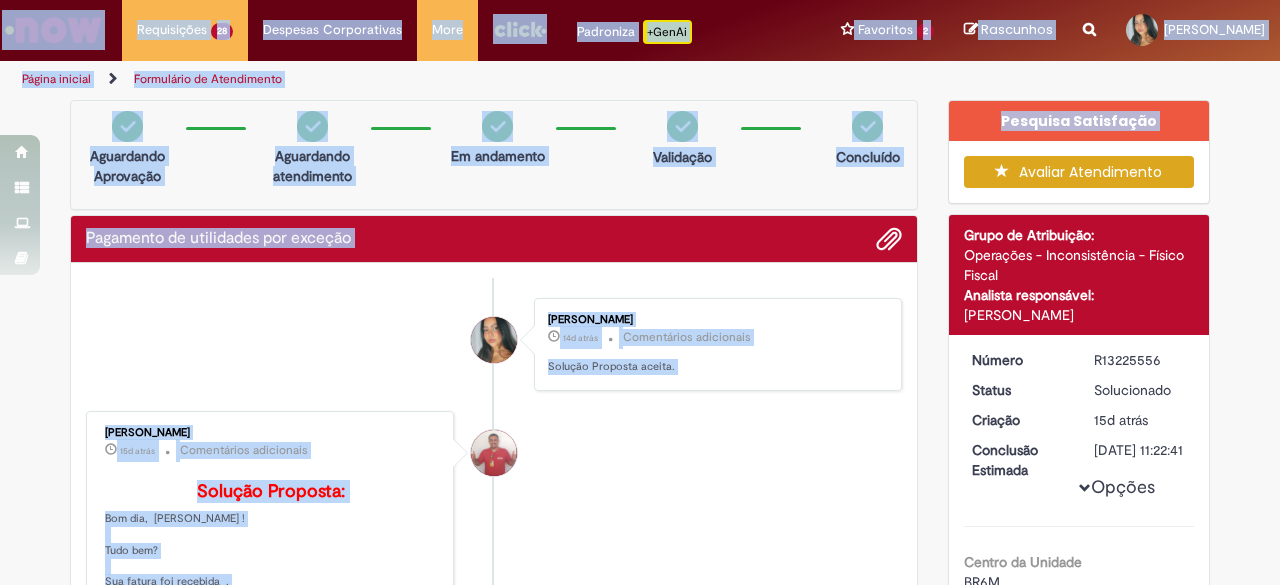 drag, startPoint x: 1279, startPoint y: 131, endPoint x: 1279, endPoint y: 189, distance: 58 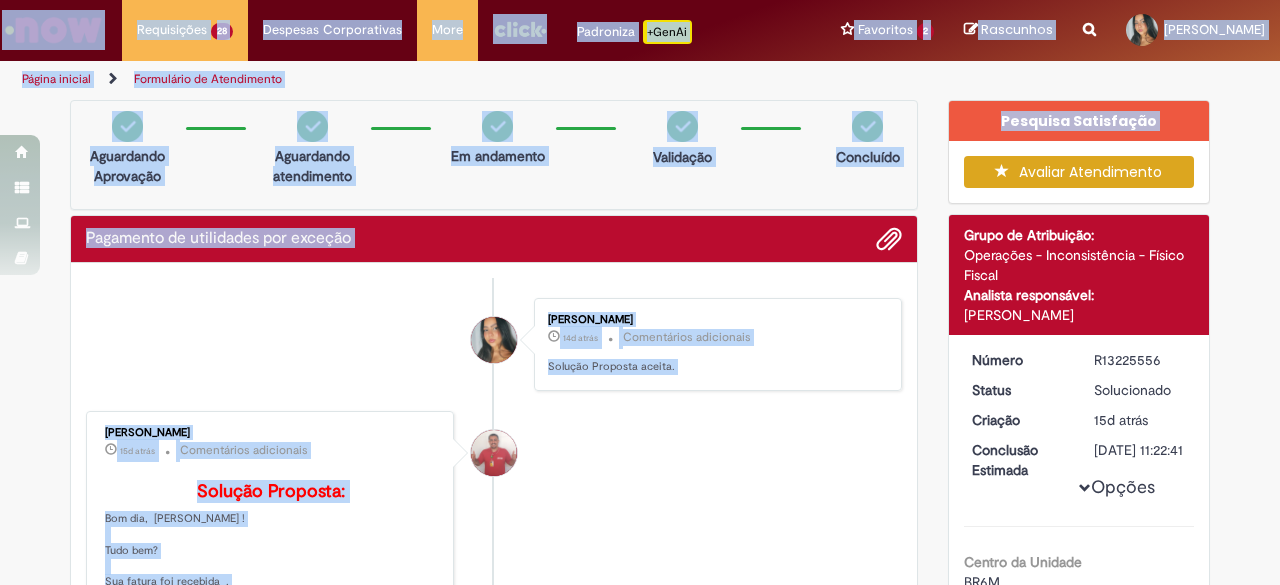 click on "Erik Emanuel Dos Santos Lino
15d atrás 15 dias atrás     Comentários adicionais
Solução Proposta:
Bom dia,  Laura !
Tudo bem?
Sua fatura foi recebida  .
Conforme  fluxo de tratamento de Utilidades realizaremos pelo IP BRASIL CSC o lançamento, por gentileza aguardar.
O lançamento deve ser acompanhado via SAP, na transação FBL1N.
Sua avaliação é muito importante para entendermos onde podemos melhorar.
Solução não ficou legal?
Fique à vontade para entrar em contato comigo através do Teams ou via e-mail.
Dúvidas á disposição
(19) 9 8124 3315
Érik Lino
CSC - Jaguariuna
Ambev - ADC" at bounding box center (494, 673) 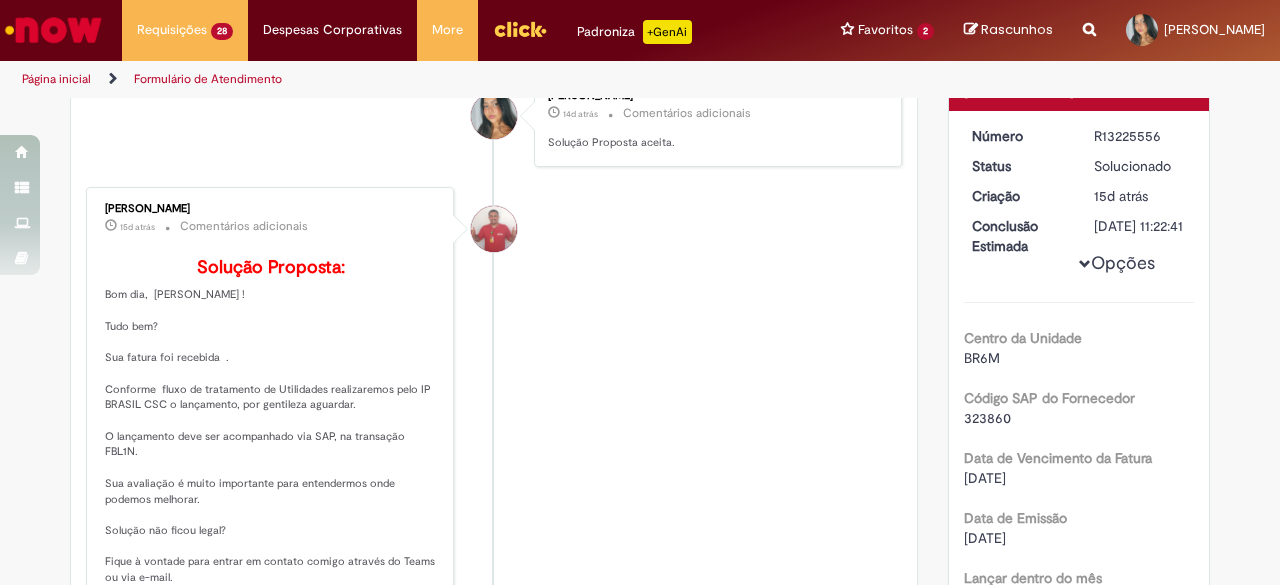 scroll, scrollTop: 0, scrollLeft: 0, axis: both 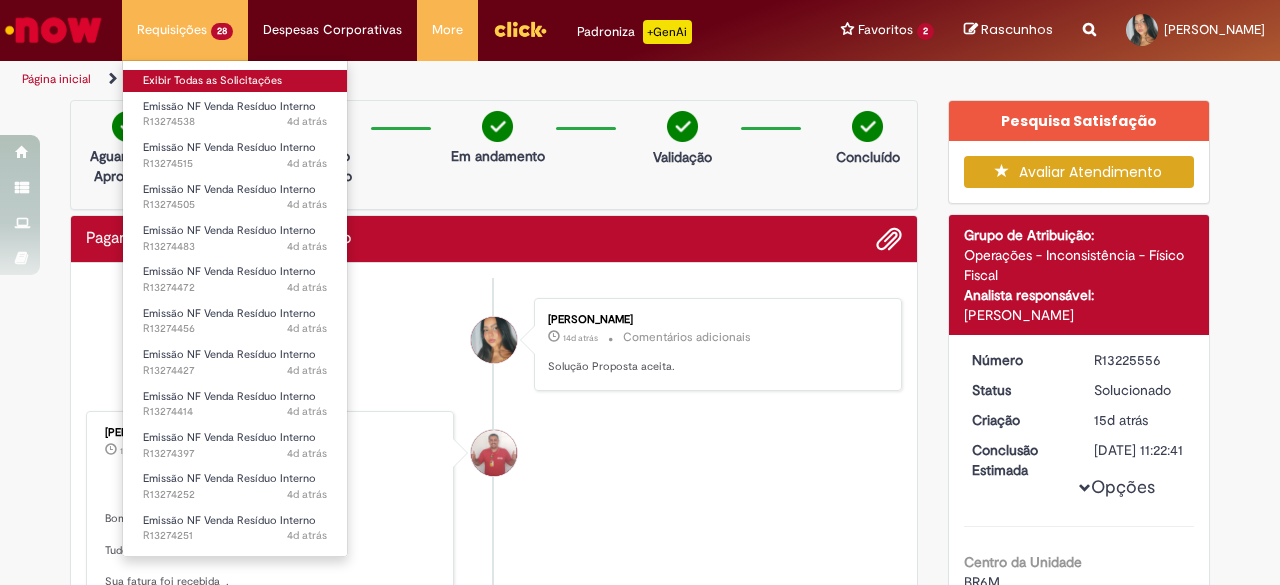 click on "Exibir Todas as Solicitações" at bounding box center [235, 81] 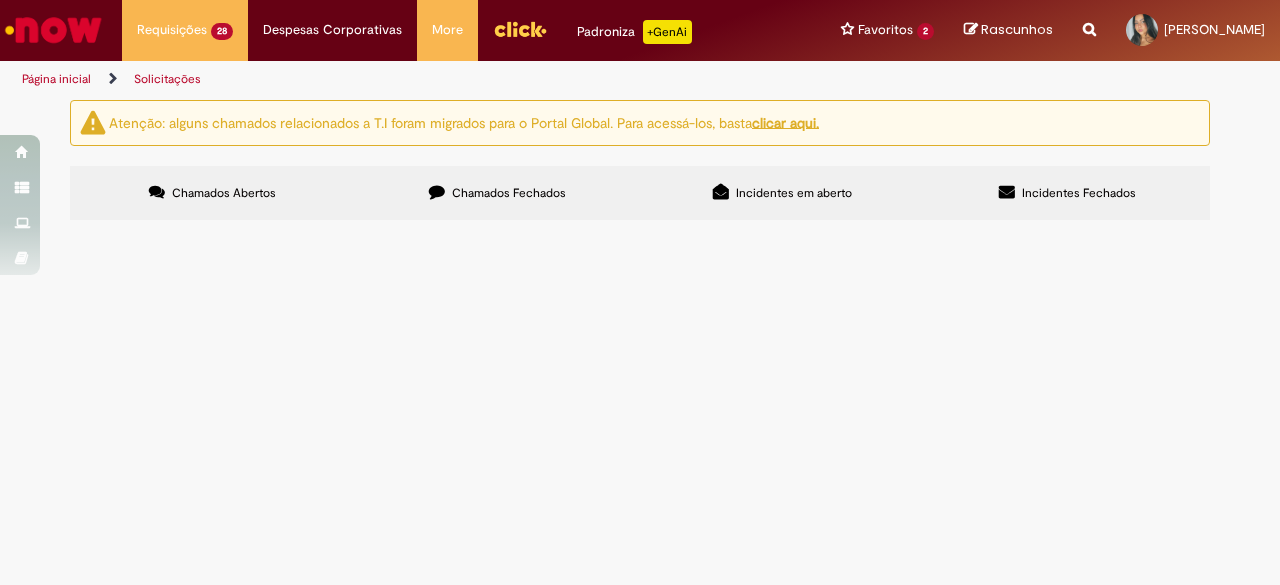click on "Chamados Fechados" at bounding box center [509, 193] 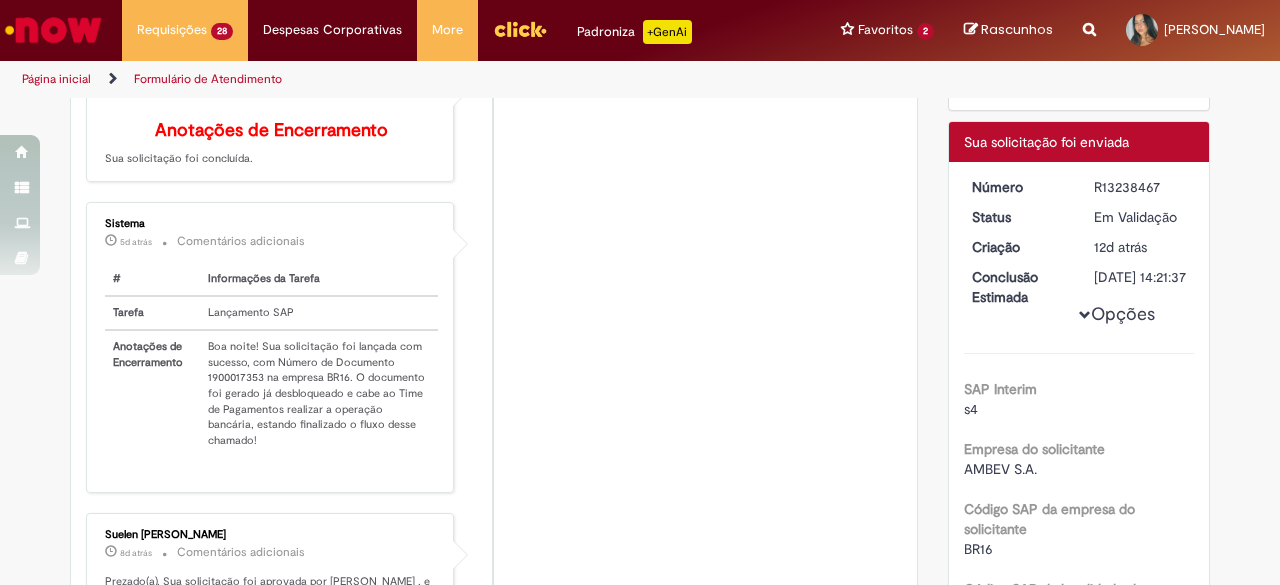 scroll, scrollTop: 0, scrollLeft: 0, axis: both 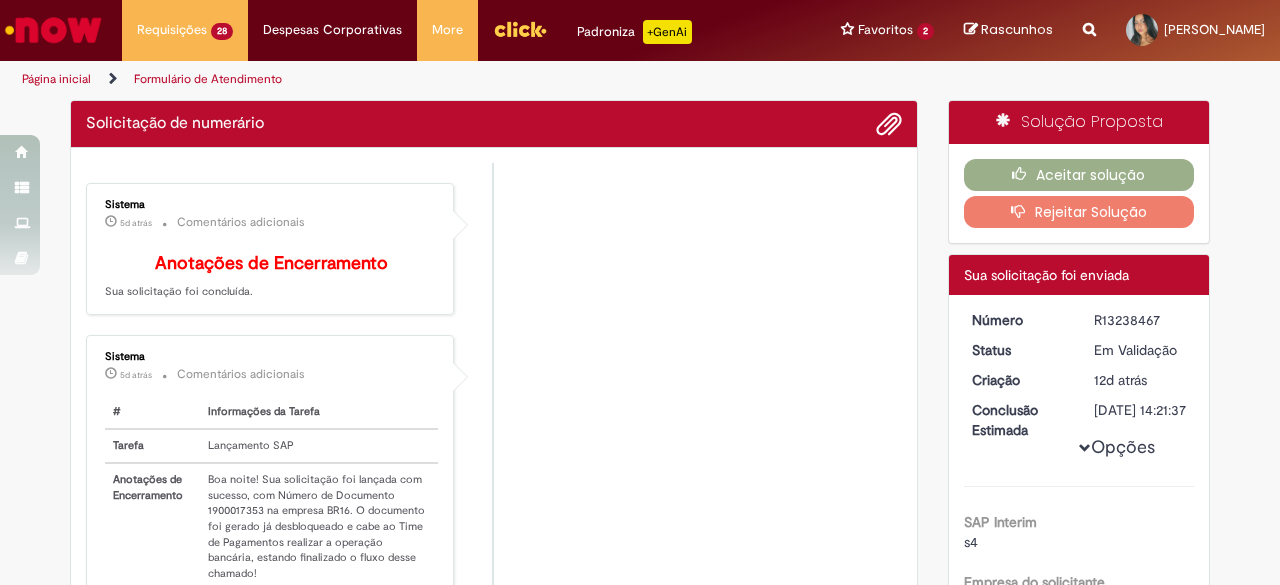 click on "Sistema
5d atrás 5 dias atrás     Comentários adicionais
# Informações da Tarefa Tarefa Lançamento SAP Anotações de Encerramento Boa noite! Sua solicitação foi lançada com sucesso, com Número de Documento 1900017353 na empresa BR16. O documento foi gerado já desbloqueado e cabe ao Time de Pagamentos realizar a operação bancária, estando finalizado o fluxo desse chamado!" at bounding box center (494, 480) 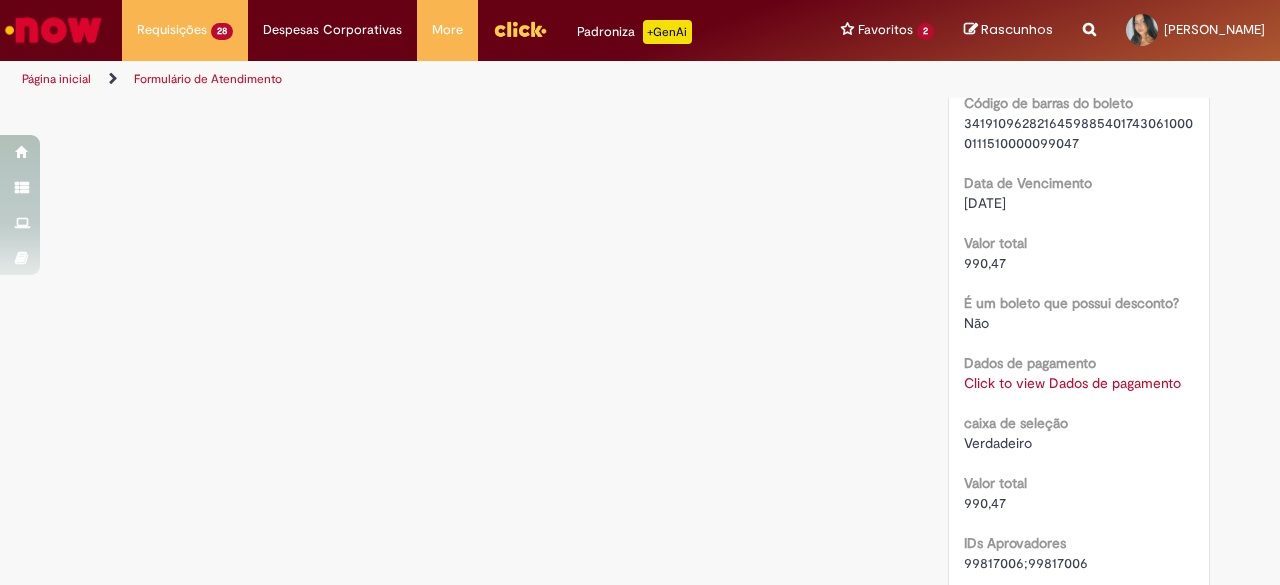 scroll, scrollTop: 2009, scrollLeft: 0, axis: vertical 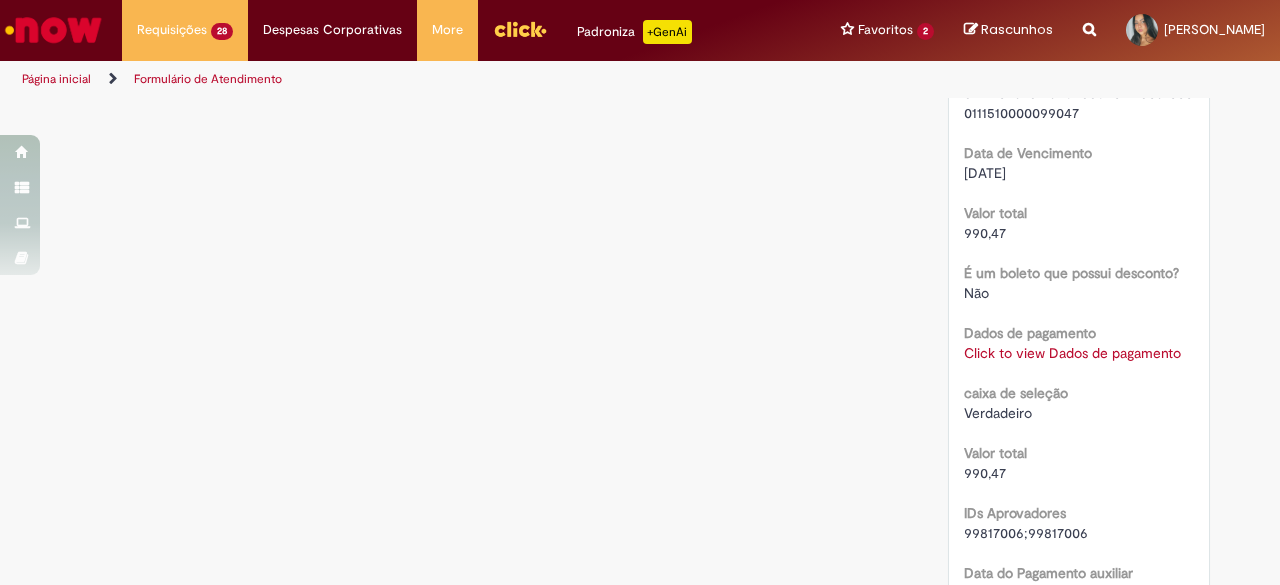 click on "Click to view Dados de pagamento" at bounding box center [1072, 353] 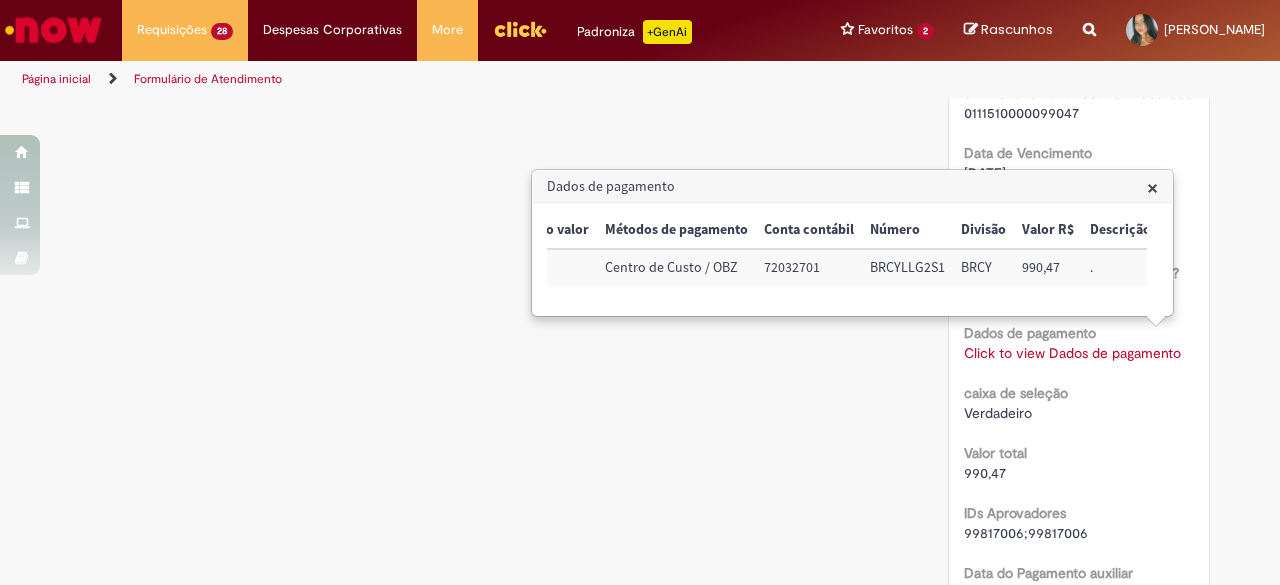 scroll, scrollTop: 0, scrollLeft: 216, axis: horizontal 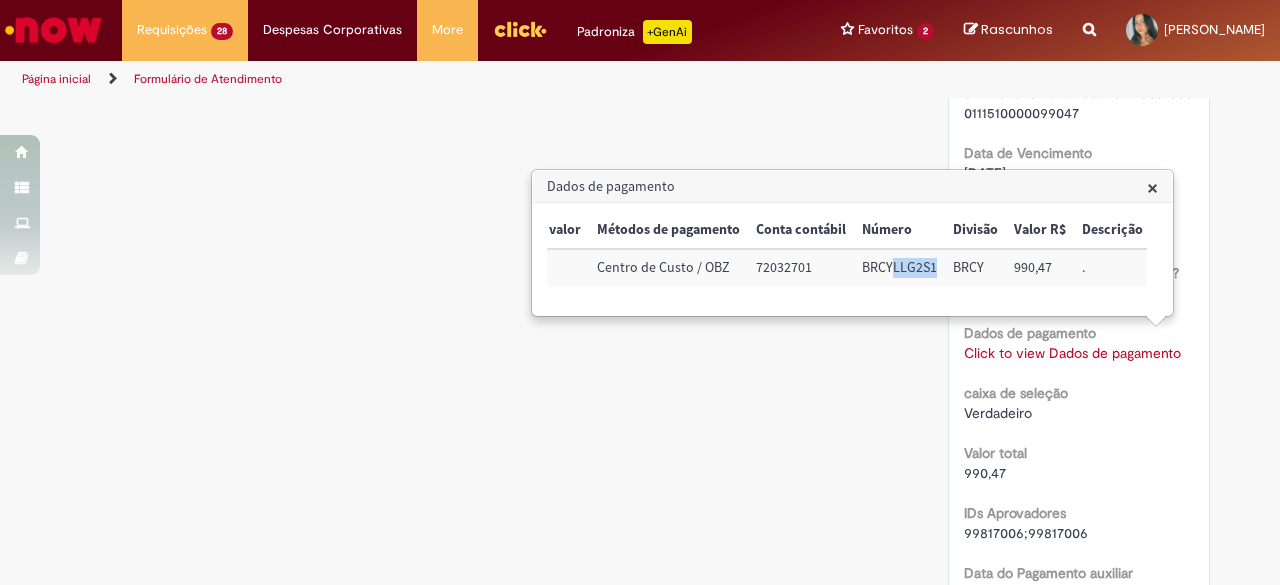 drag, startPoint x: 893, startPoint y: 267, endPoint x: 938, endPoint y: 269, distance: 45.044422 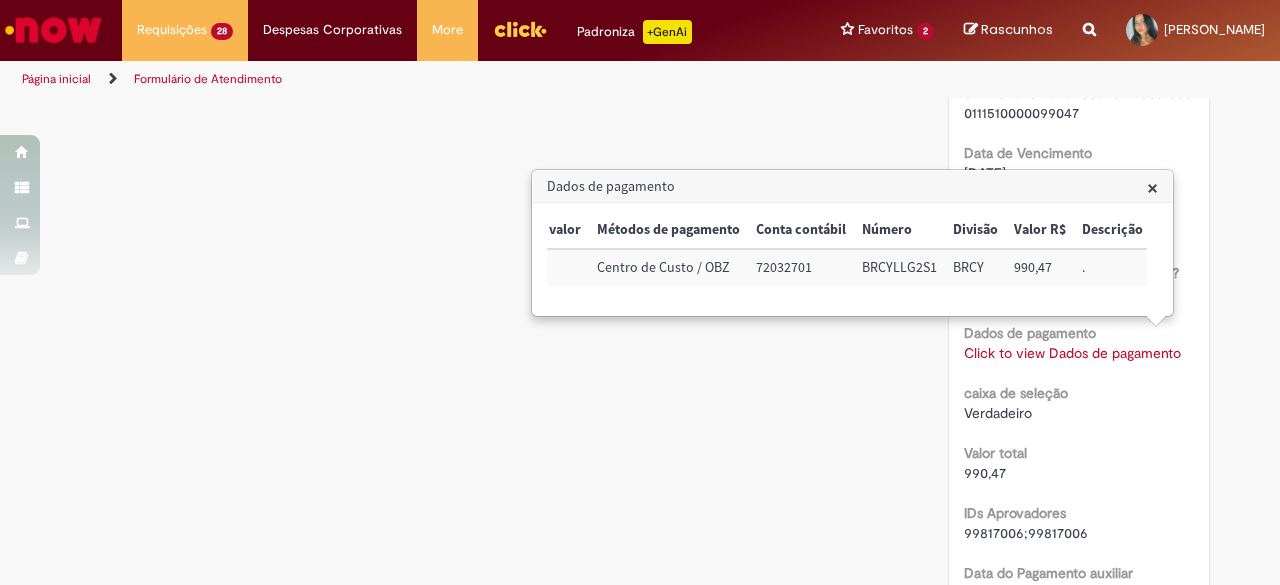 click on "Verificar Código de Barras
Aguardando Aprovação
Aguardando atendimento
Em andamento
Validação
Concluído
Solicitação de numerário
Enviar
S
Sistema
5d atrás 5 dias atrás     Comentários adicionais
Anotações de Encerramento
Sua solicitação foi concluída.
S" at bounding box center (640, -444) 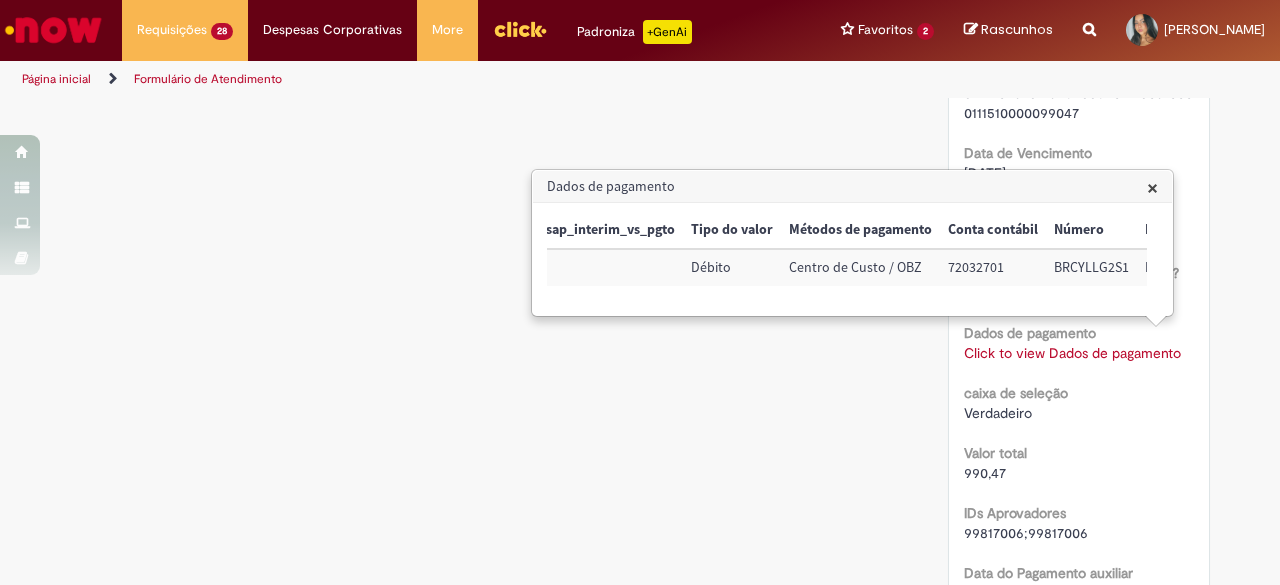 scroll, scrollTop: 0, scrollLeft: 0, axis: both 